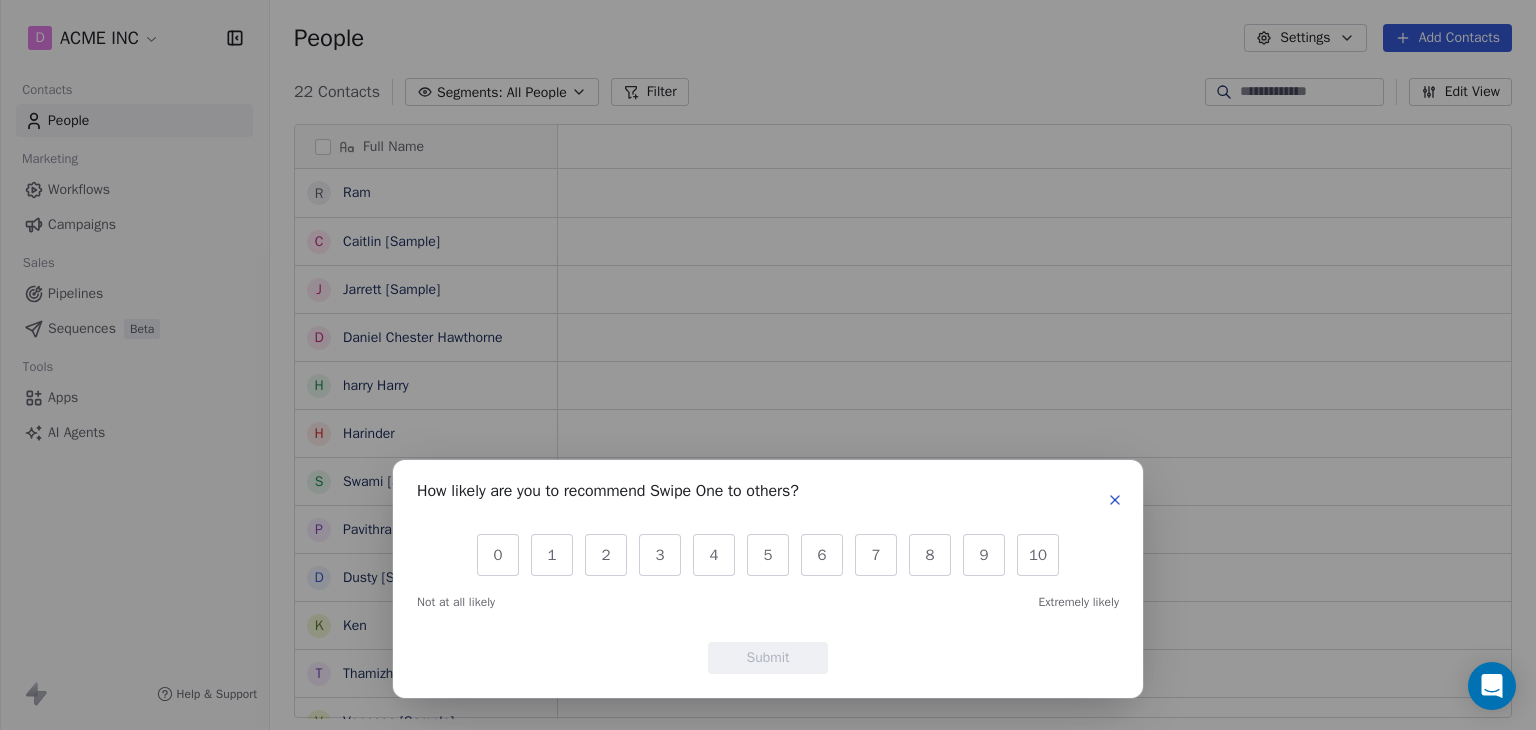 scroll, scrollTop: 0, scrollLeft: 0, axis: both 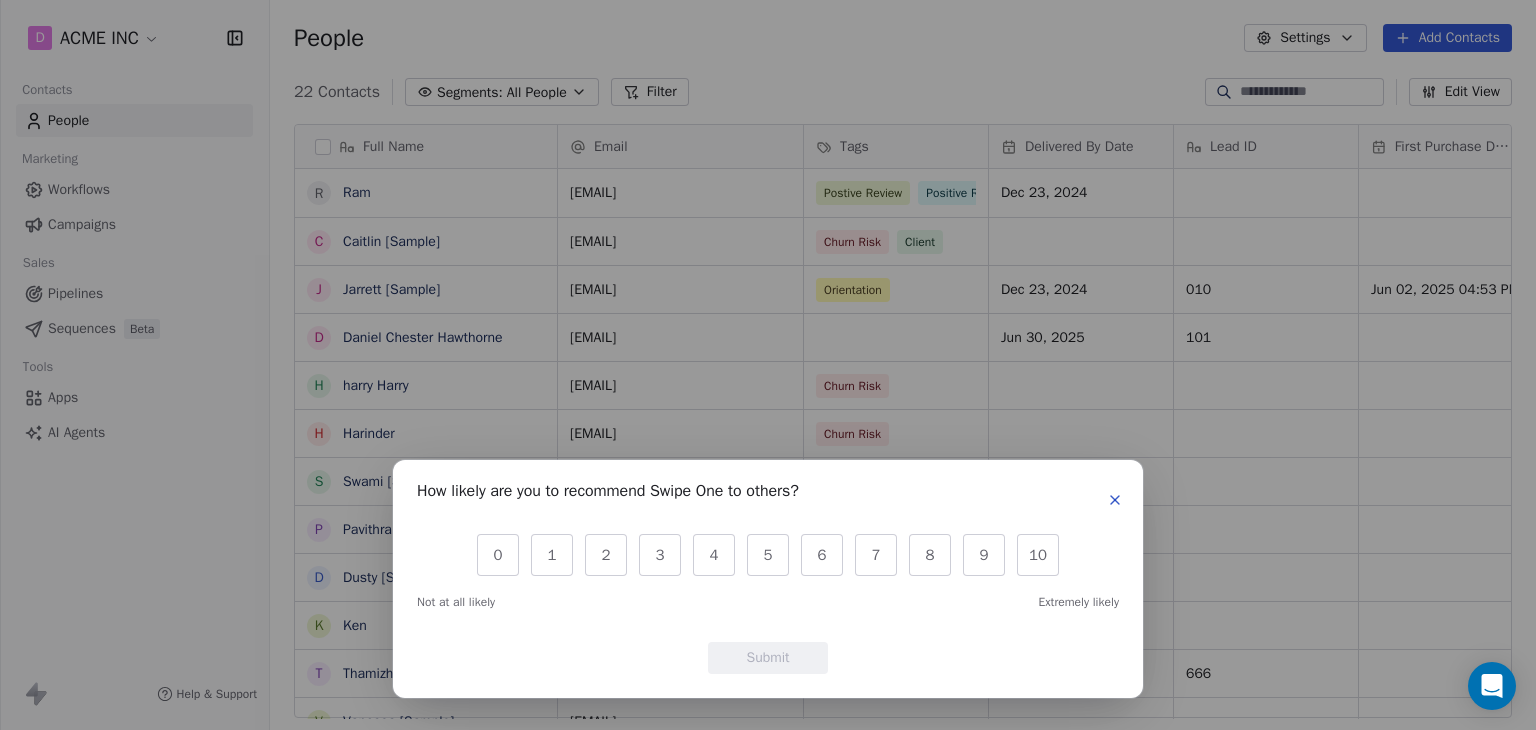 click 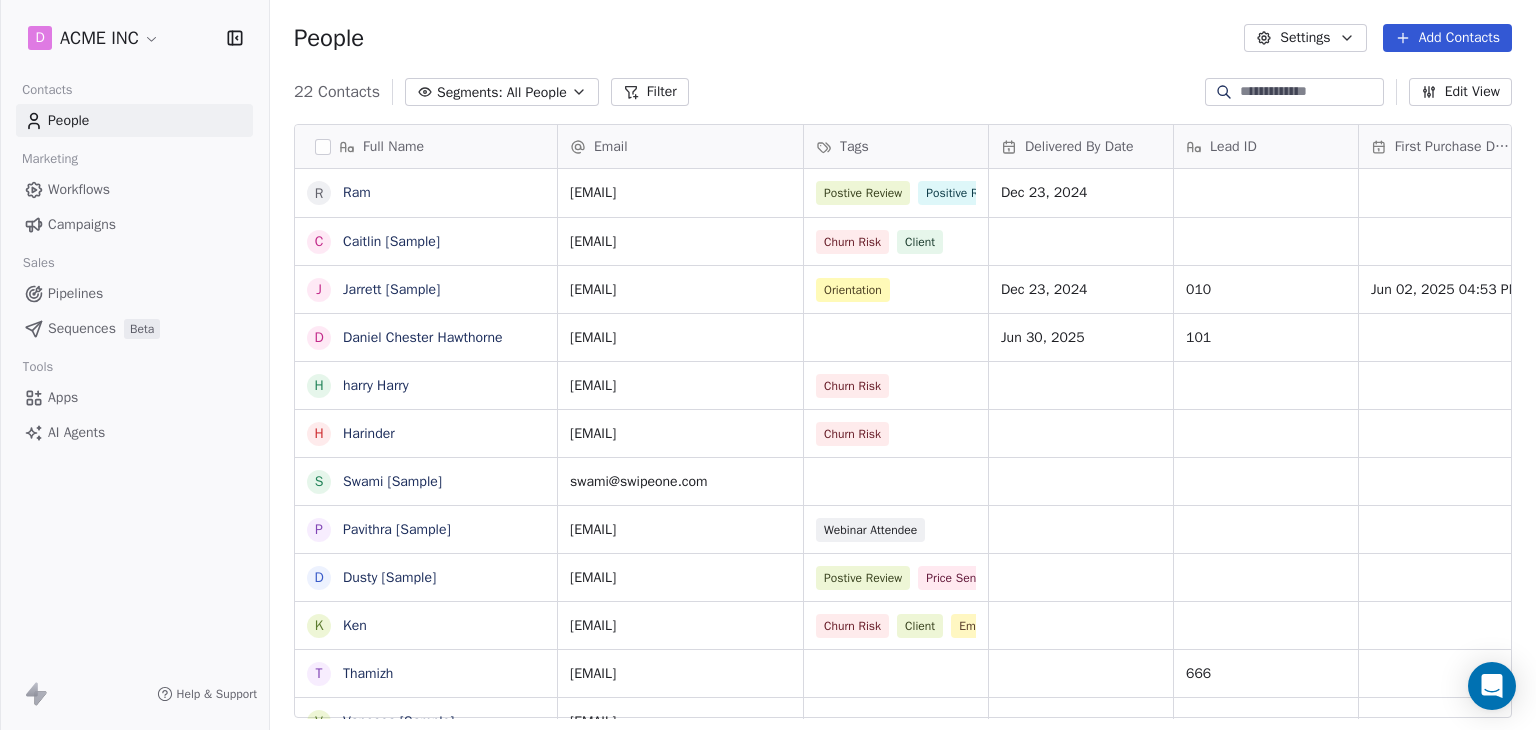 click on "Campaigns" at bounding box center (82, 224) 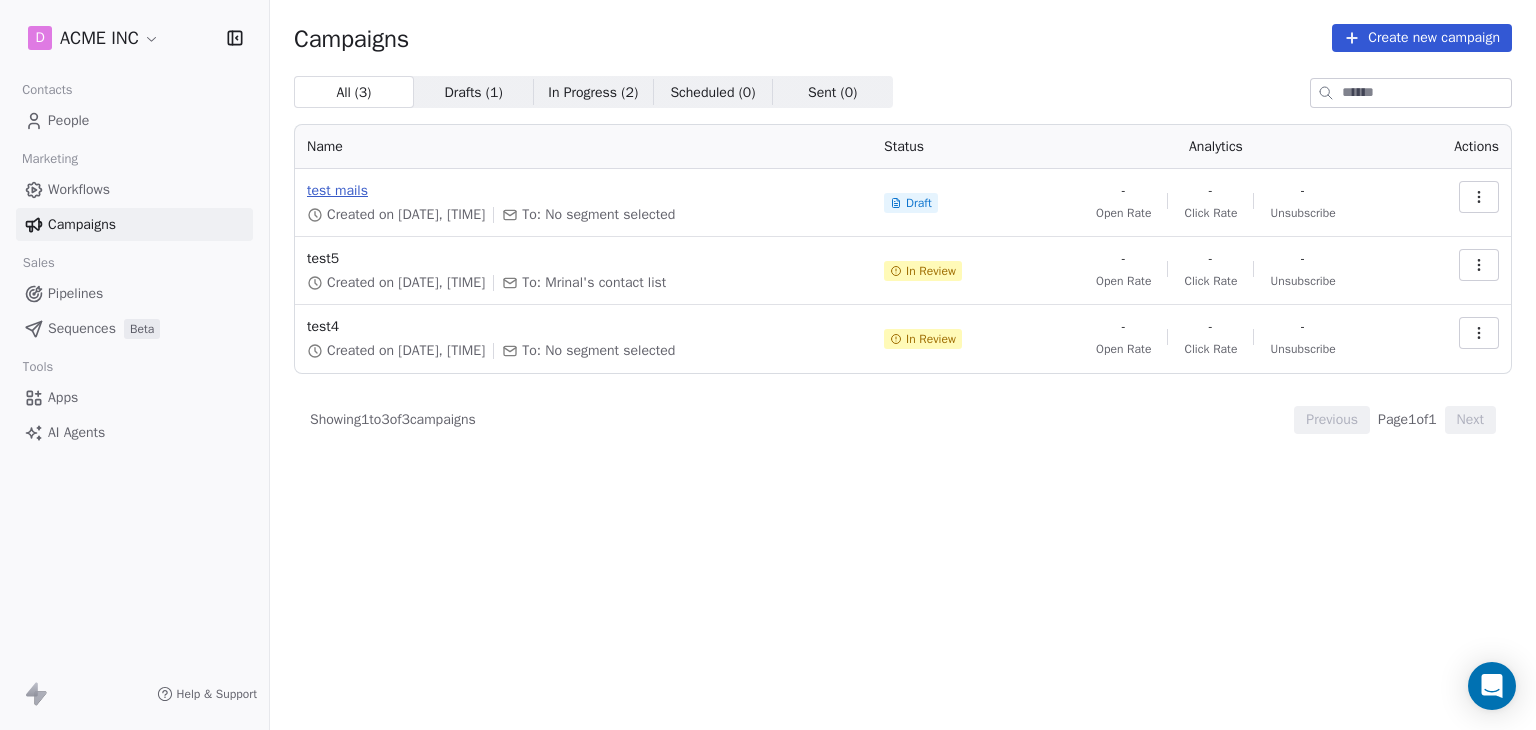 click on "test mails" at bounding box center [583, 191] 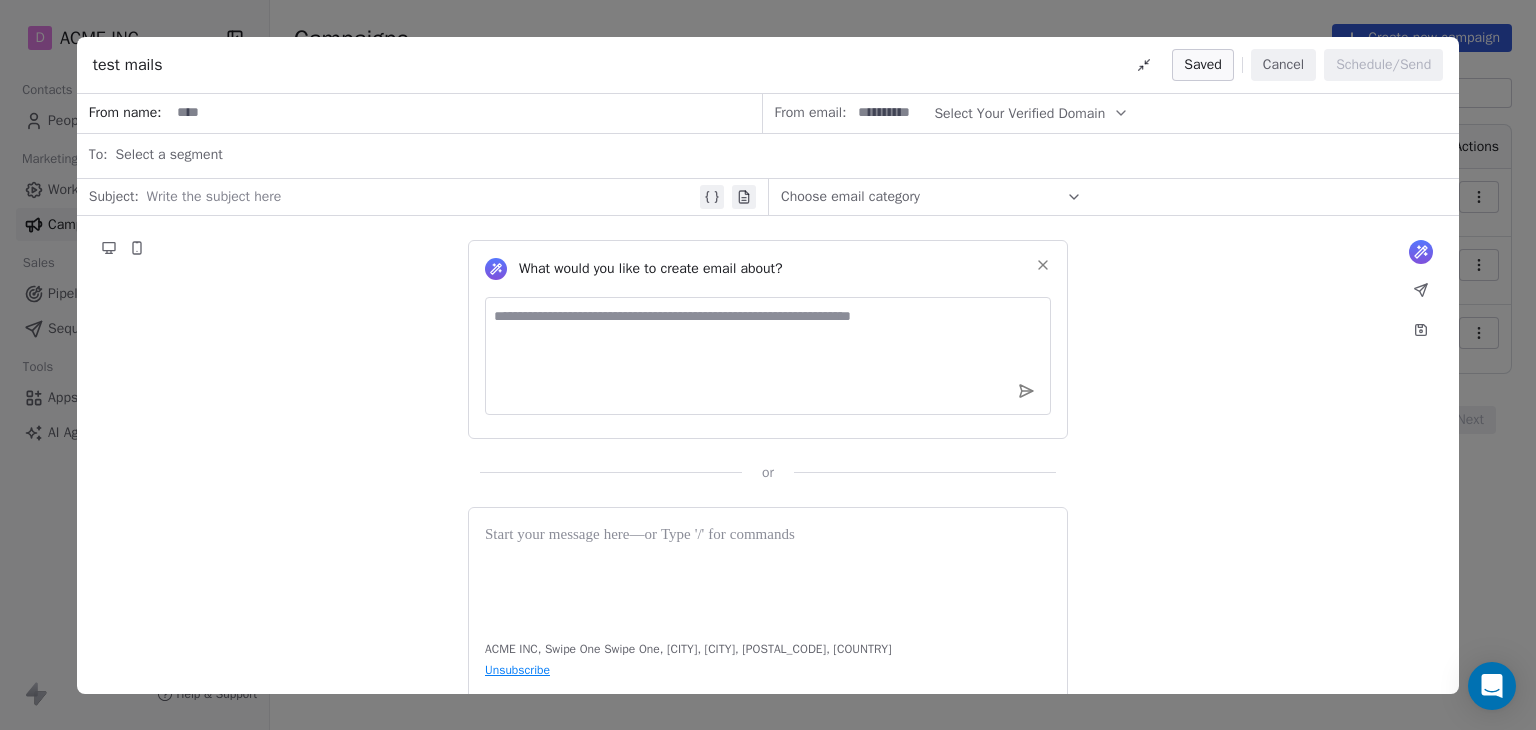 click 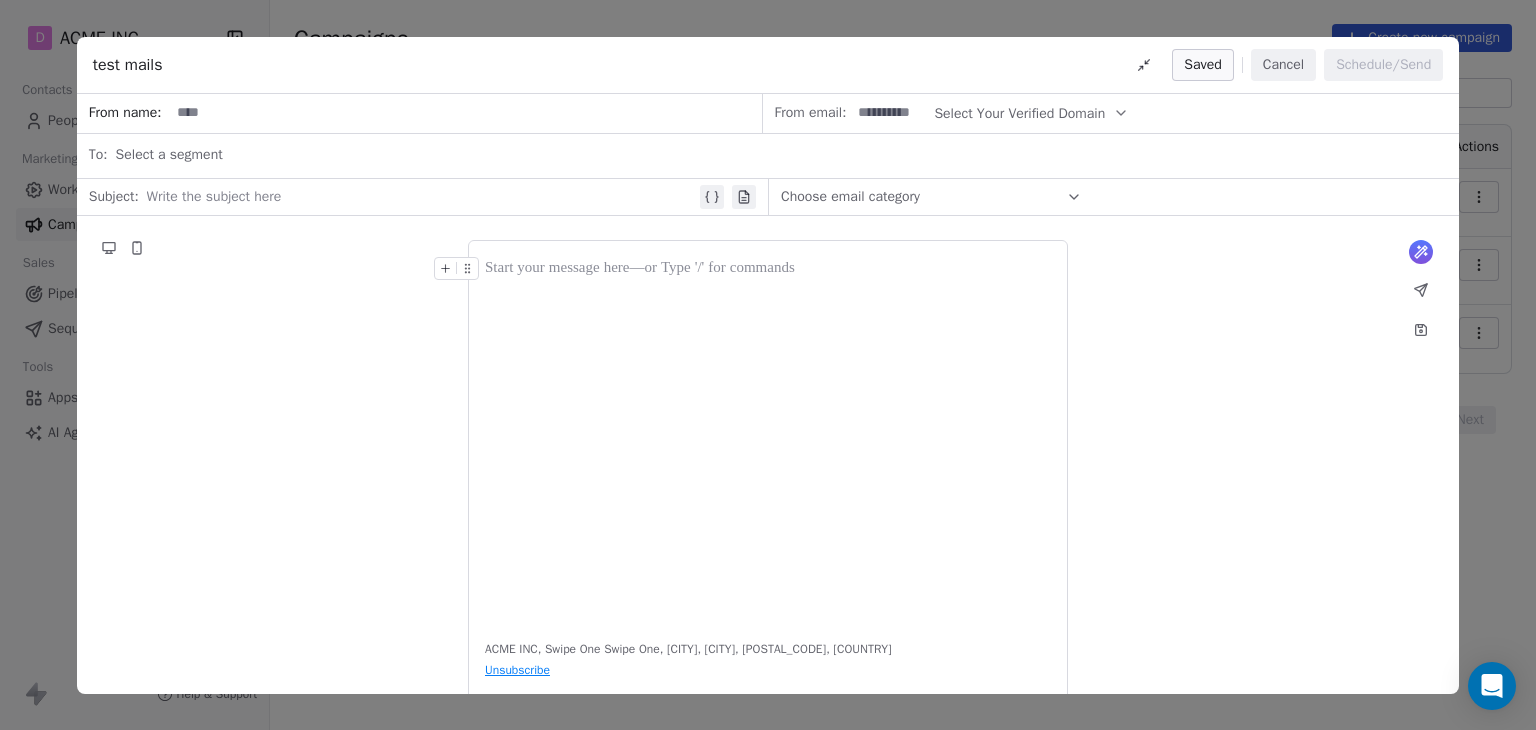 click at bounding box center (768, 269) 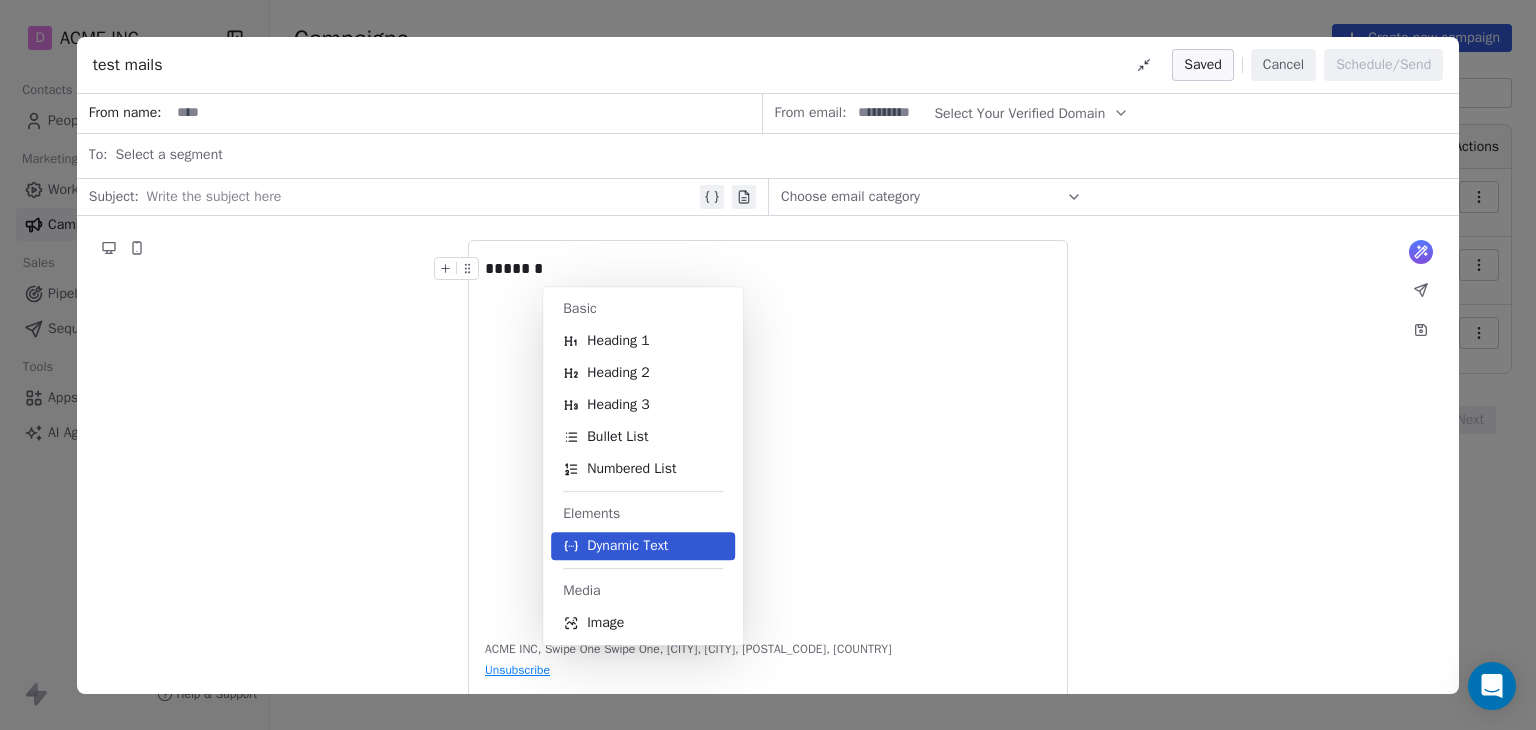 click on "Dynamic Text" at bounding box center [627, 546] 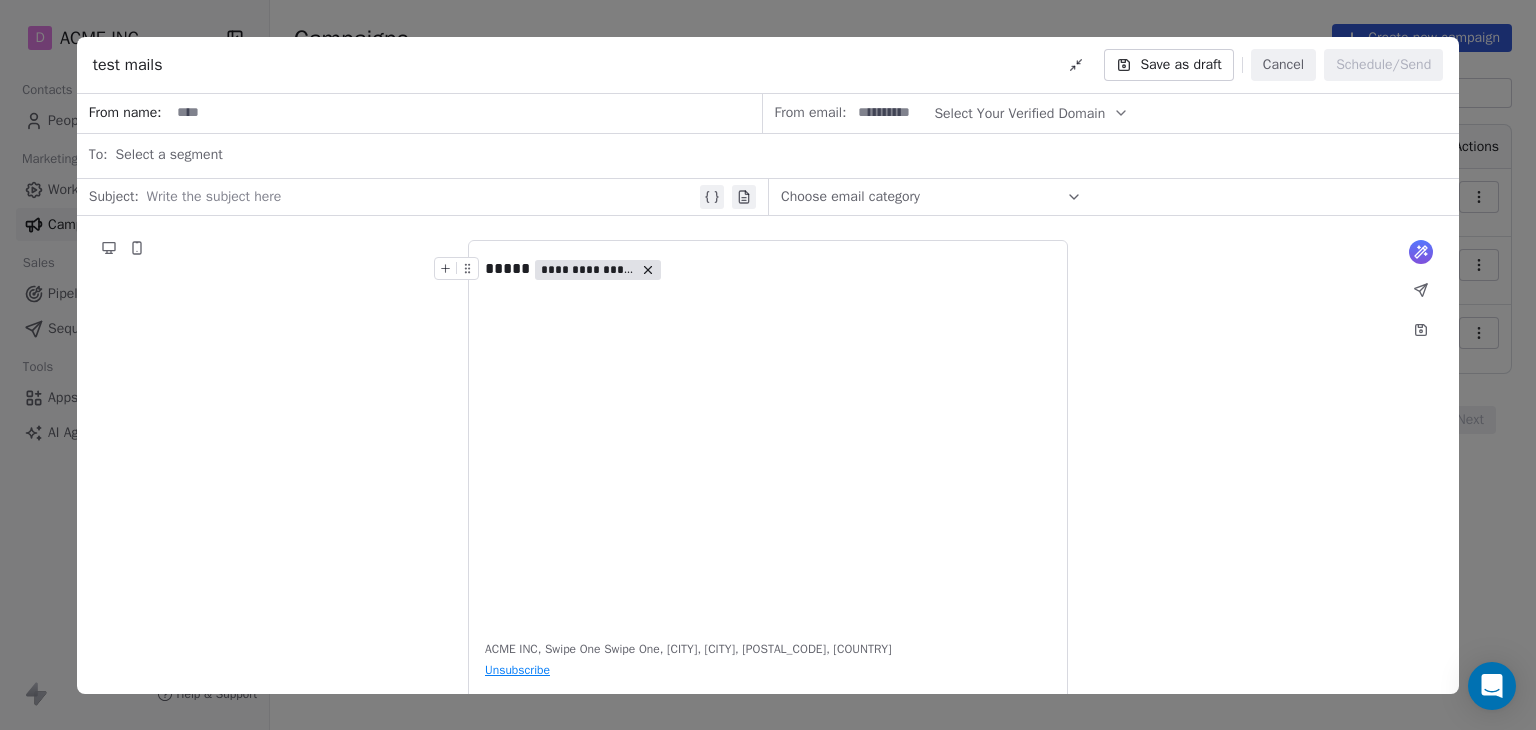 click on "**********" at bounding box center (588, 270) 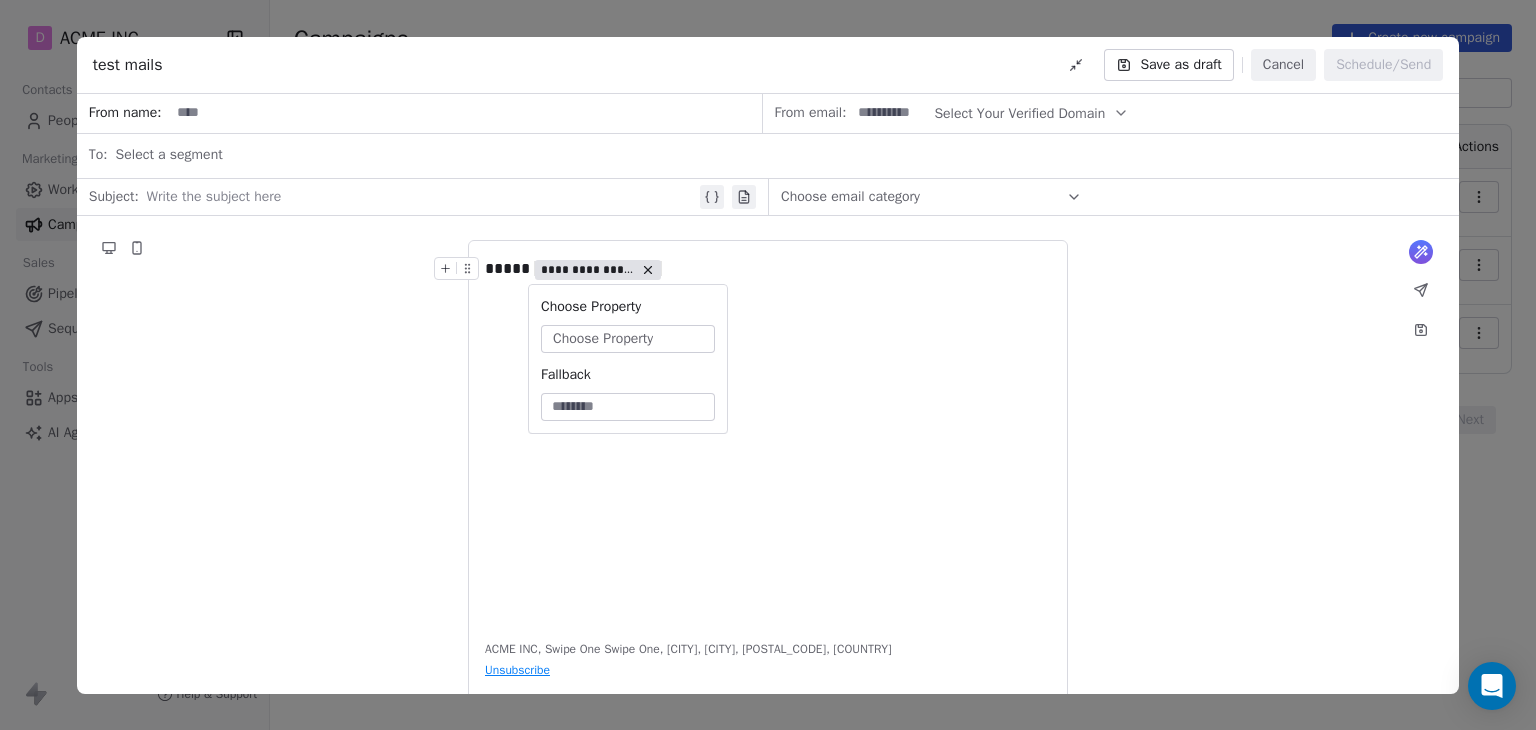 click on "Choose Property" at bounding box center [603, 339] 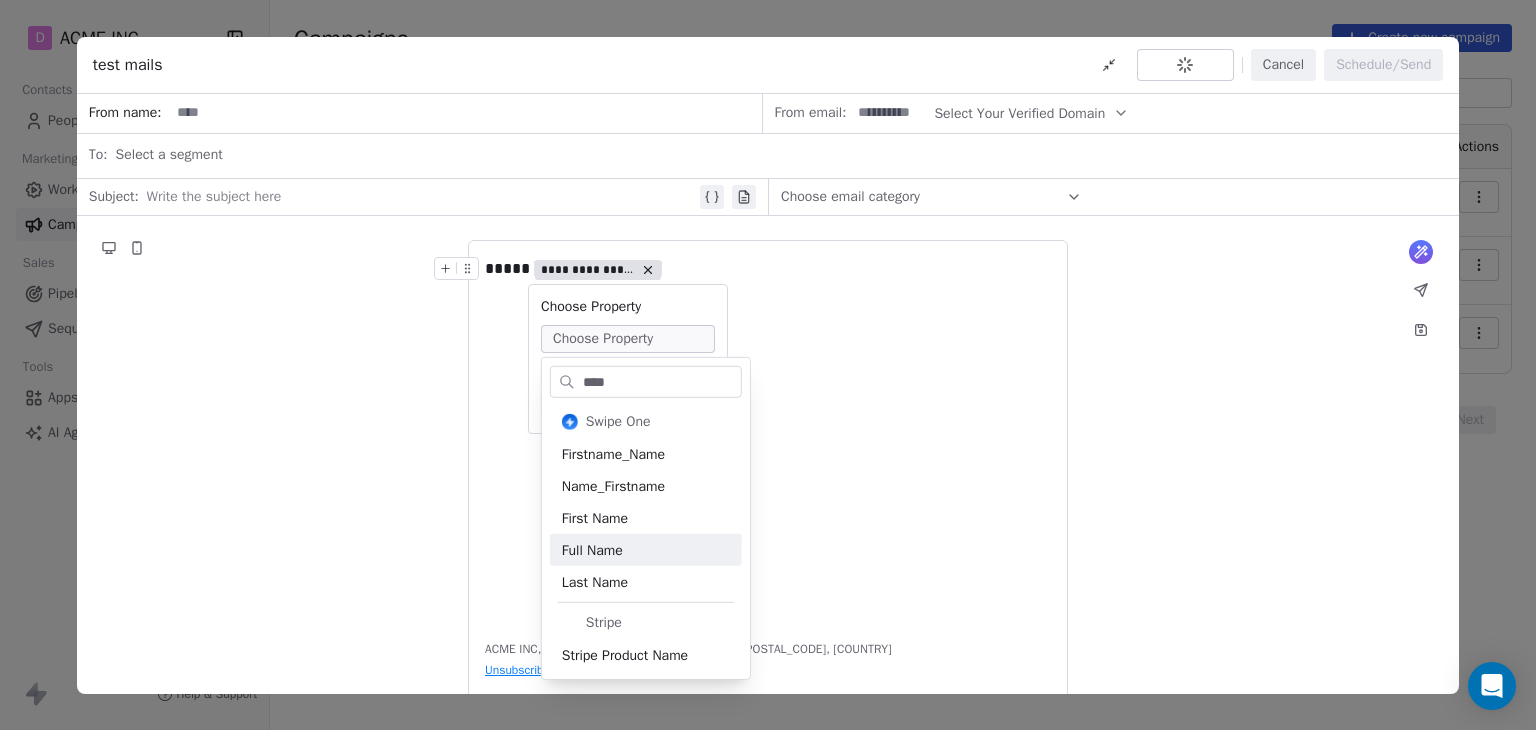 type on "****" 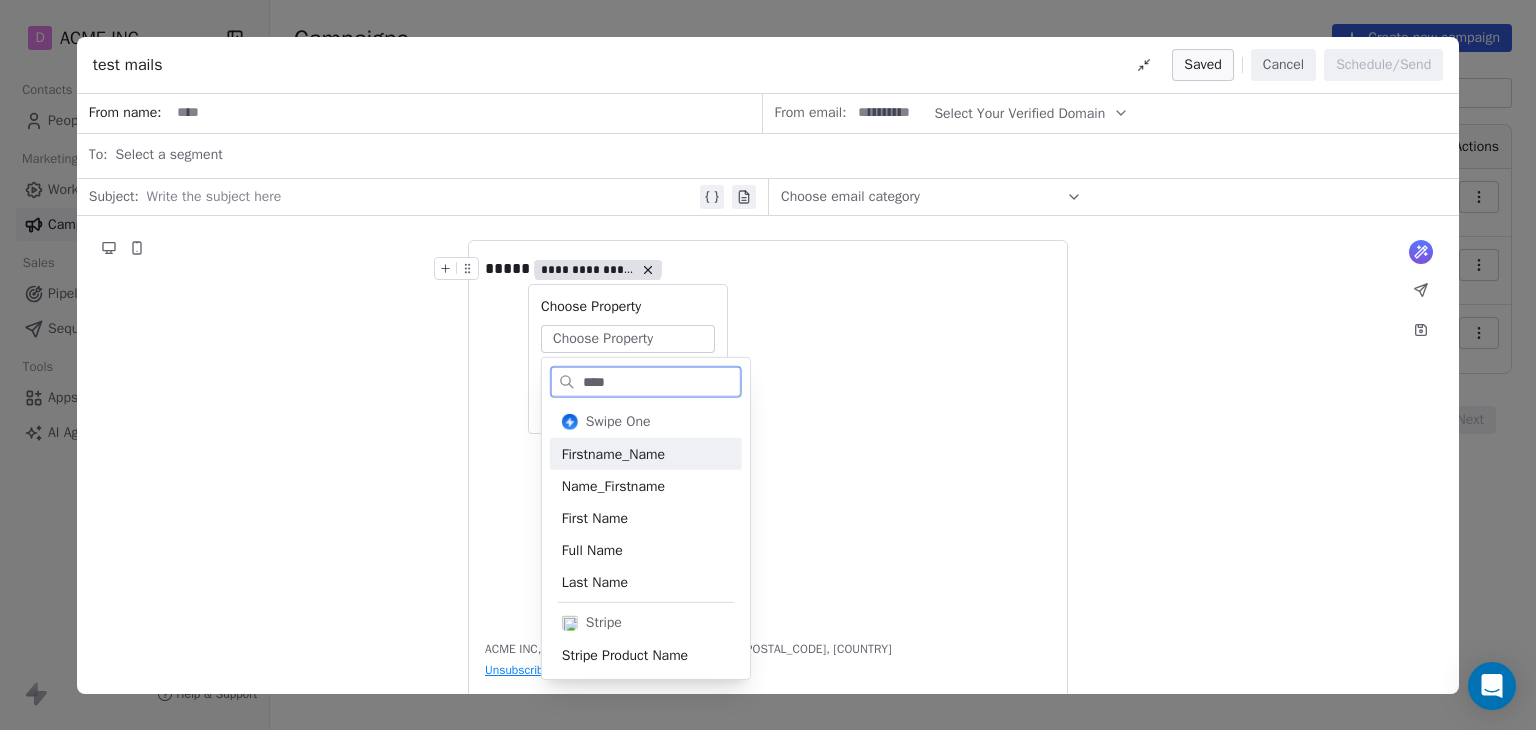 click on "Cancel" at bounding box center (1283, 65) 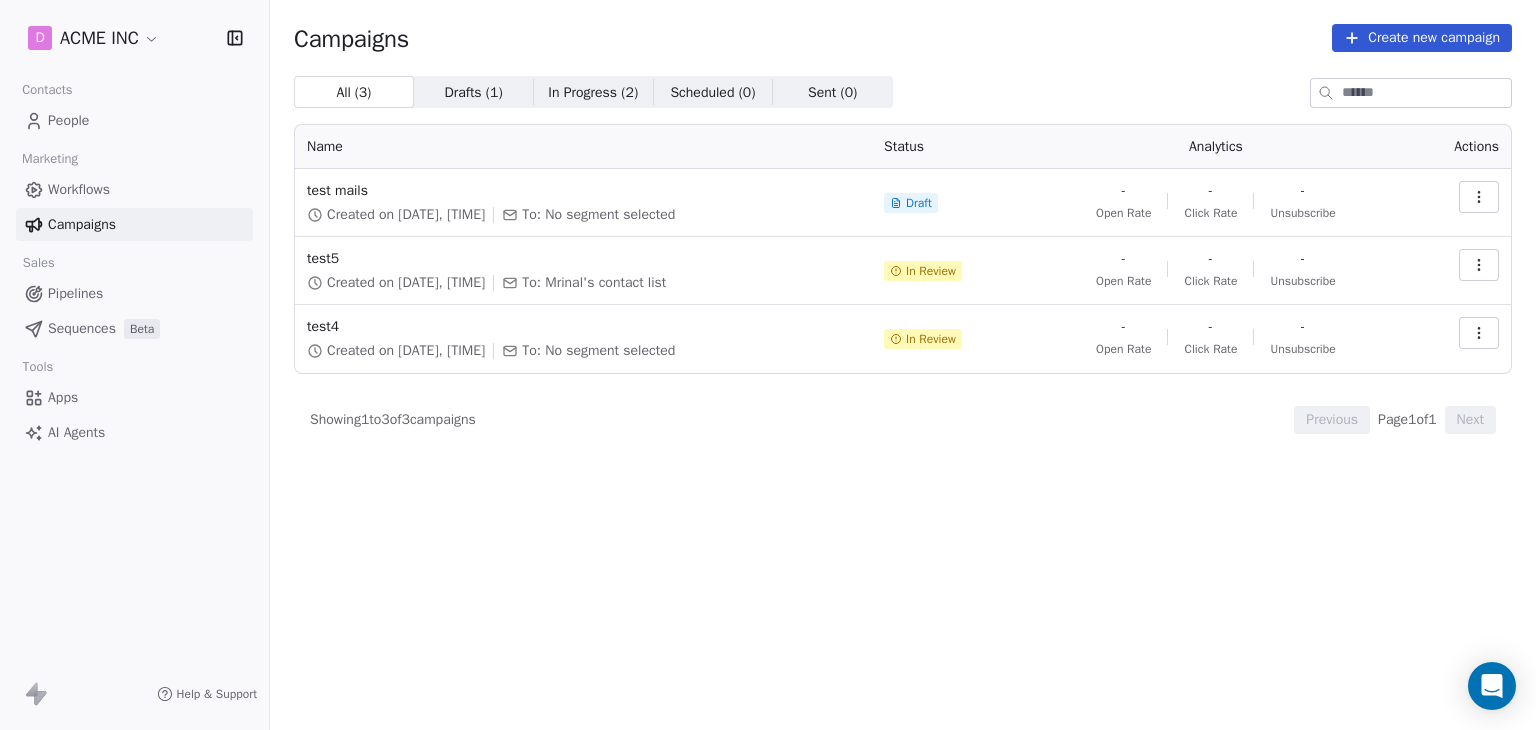 click on "Workflows" at bounding box center (79, 189) 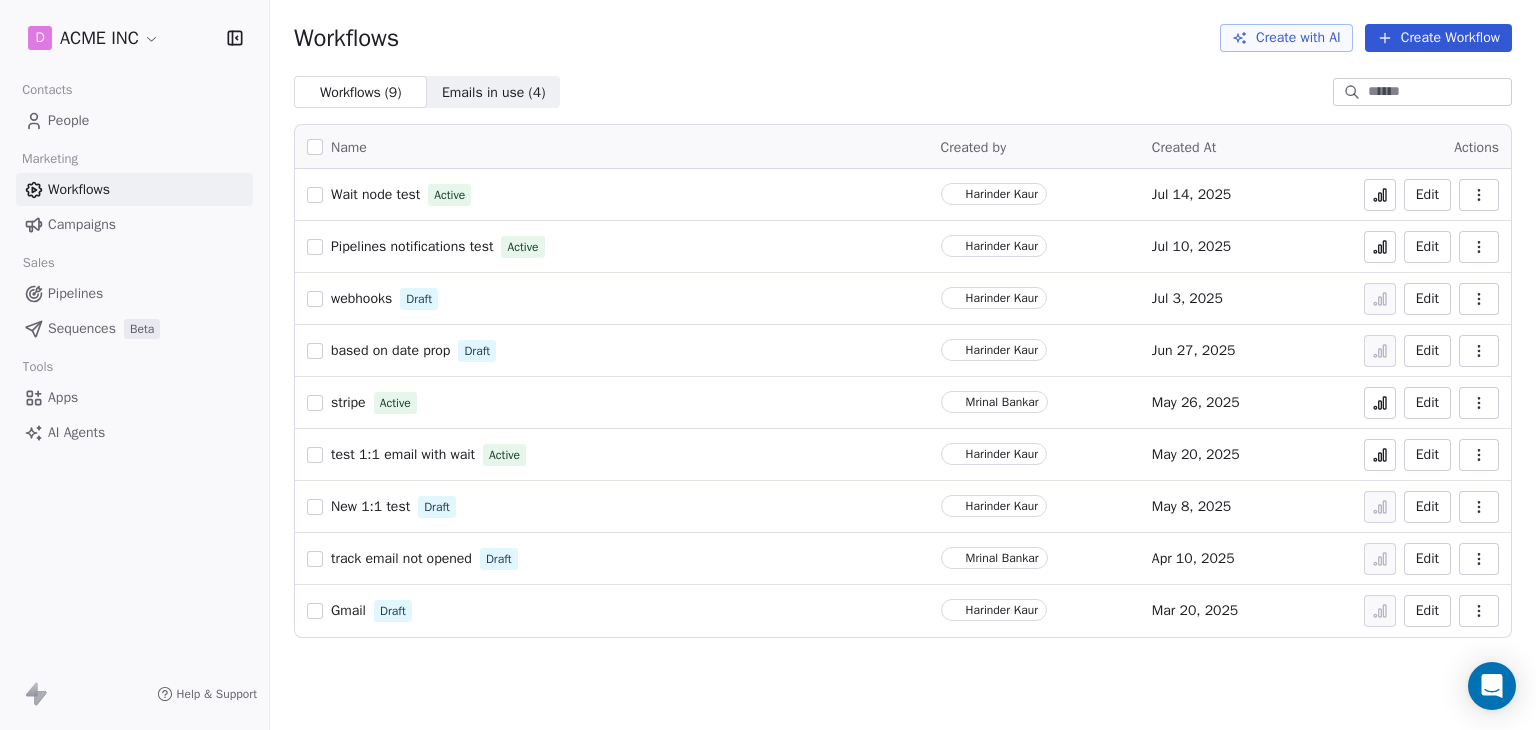 click on "D ACME INC Contacts People Marketing Workflows Campaigns Sales Pipelines Sequences Beta Tools Apps AI Agents Help & Support Workflows  Create with AI  Create Workflow Workflows ( 9 ) Workflows ( 9 ) Emails in use ( 4 ) Emails in use ( 4 ) Name Created by Created At Actions Wait node test Active Harinder Kaur Jul 14, 2025 Edit Pipelines notifications test Active Harinder Kaur Jul 10, 2025 Edit webhooks Draft Harinder Kaur Jul 3, 2025 Edit based on date prop  Draft Harinder Kaur Jun 27, 2025 Edit stripe Active Mrinal Bankar May 26, 2025 Edit test 1:1 email with wait Active Harinder Kaur May 20, 2025 Edit New 1:1 test Draft Harinder Kaur May 8, 2025 Edit track email not opened Draft Mrinal Bankar Apr 10, 2025 Edit Gmail Draft Harinder Kaur Mar 20, 2025 Edit" at bounding box center [768, 365] 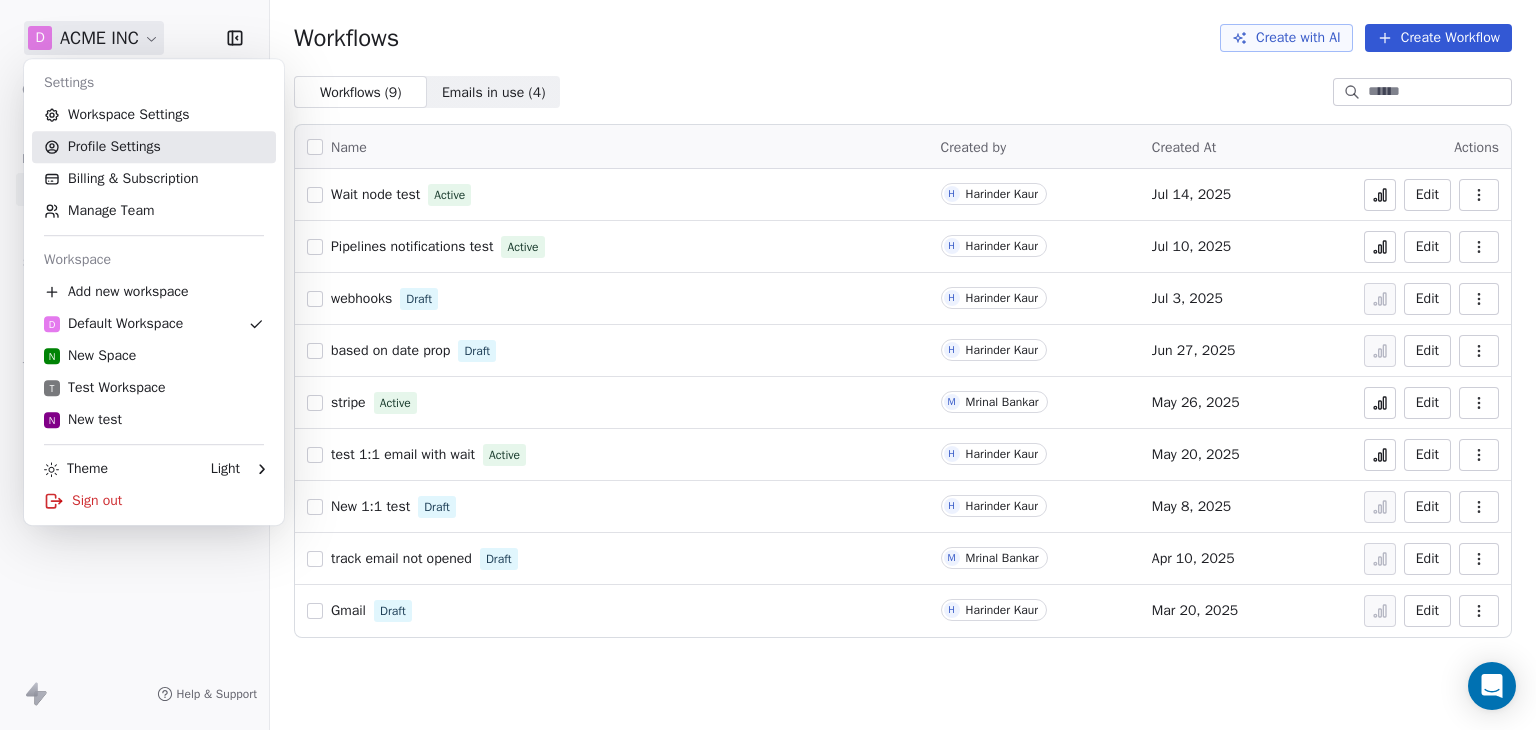 click on "Profile Settings" at bounding box center [154, 147] 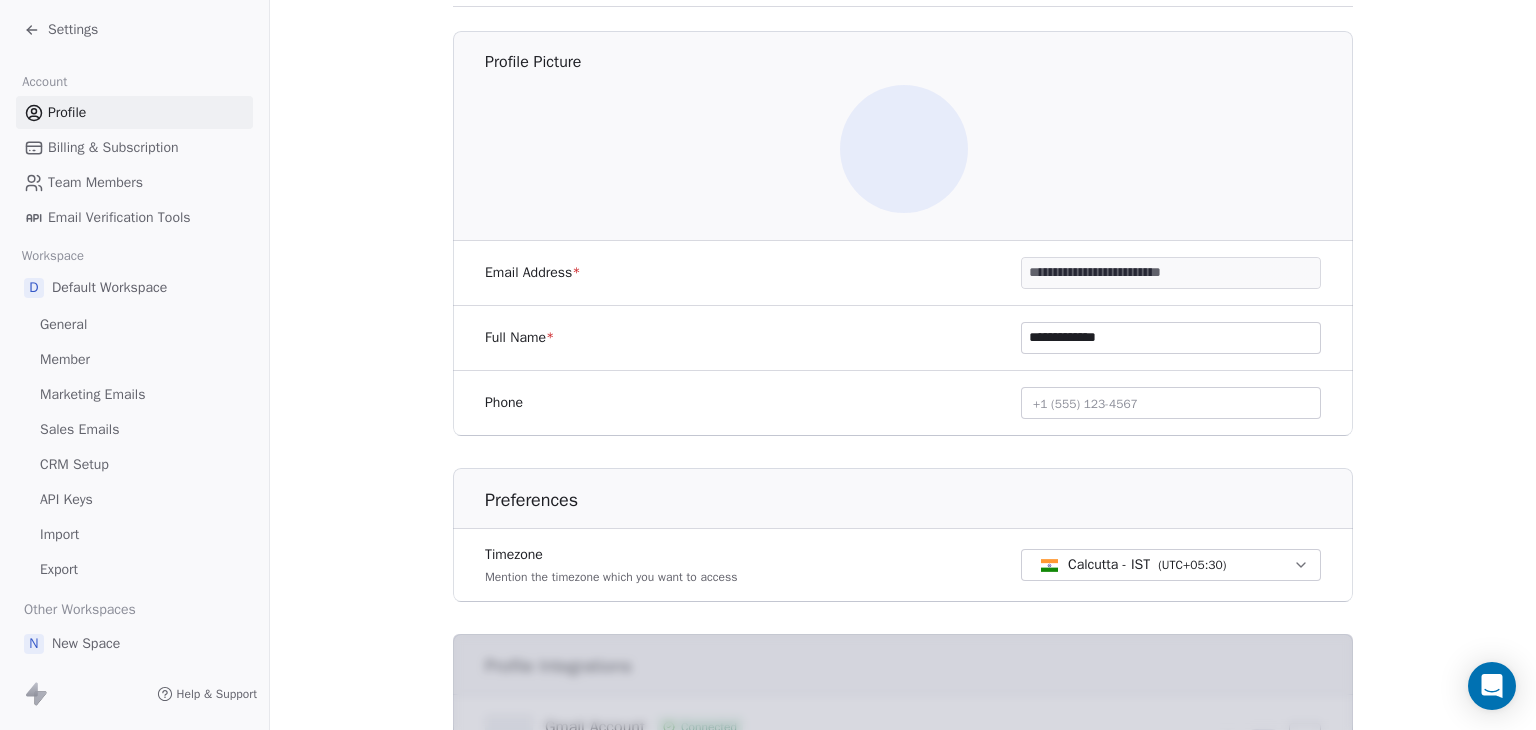 scroll, scrollTop: 543, scrollLeft: 0, axis: vertical 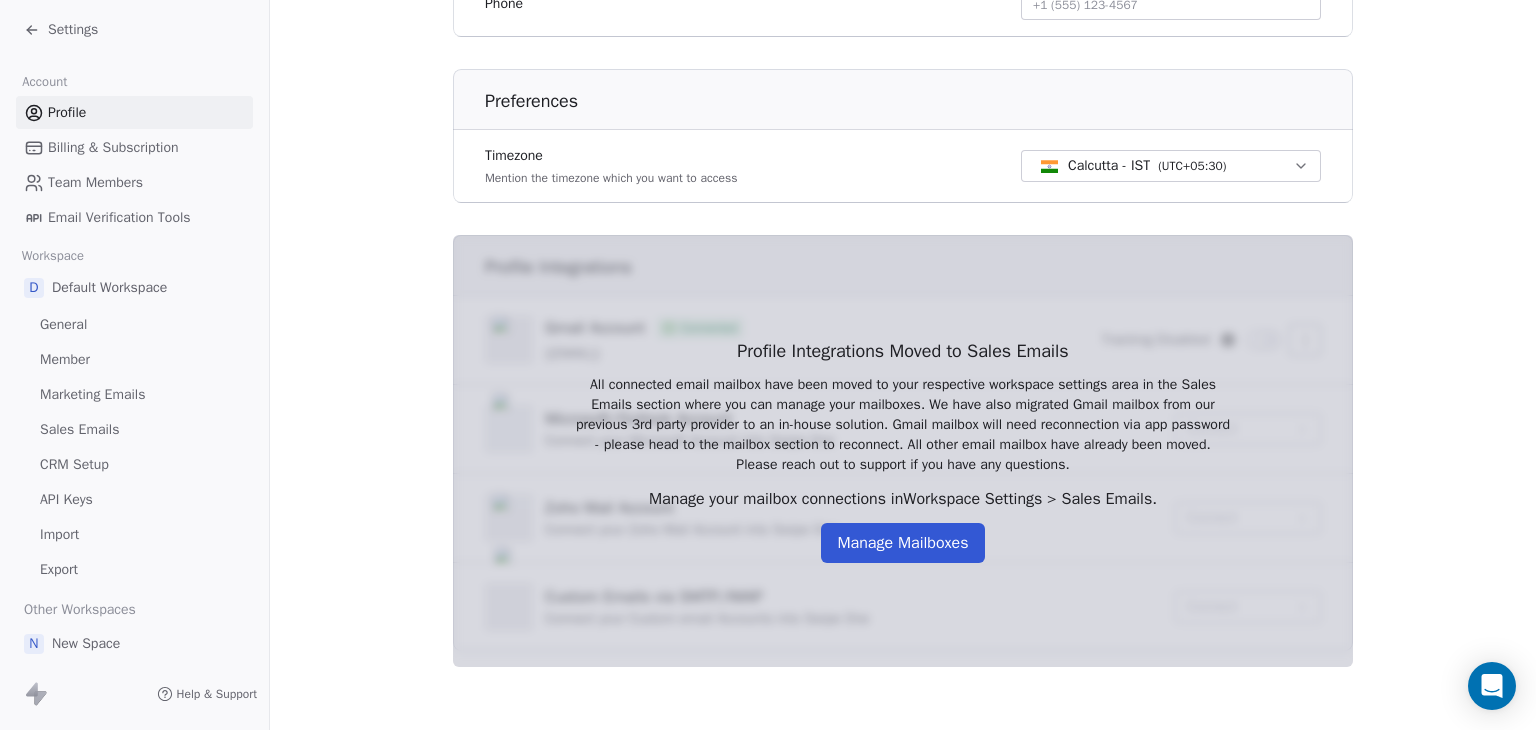 click on "Sales Emails" at bounding box center (79, 429) 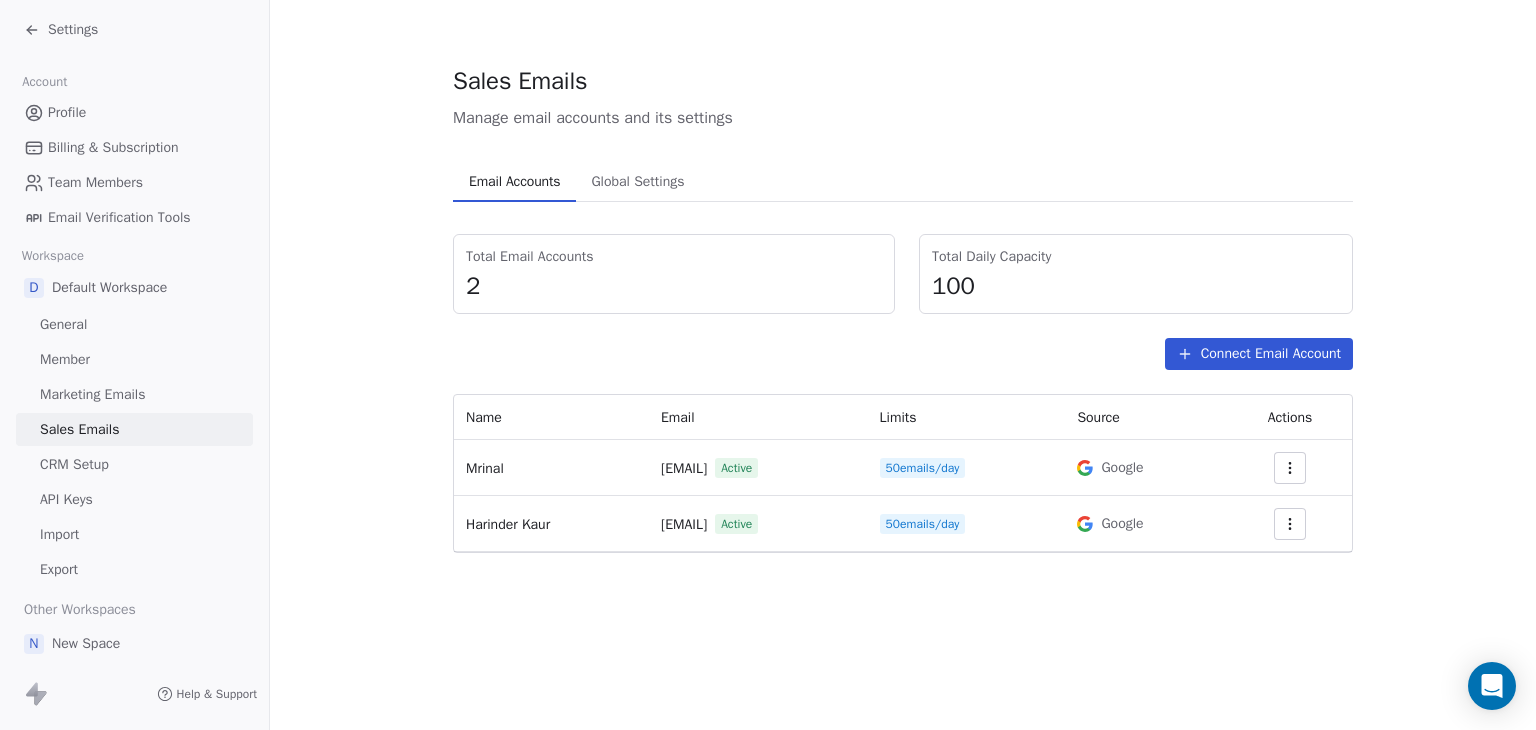 click on "Global Settings Global Settings" at bounding box center [637, 182] 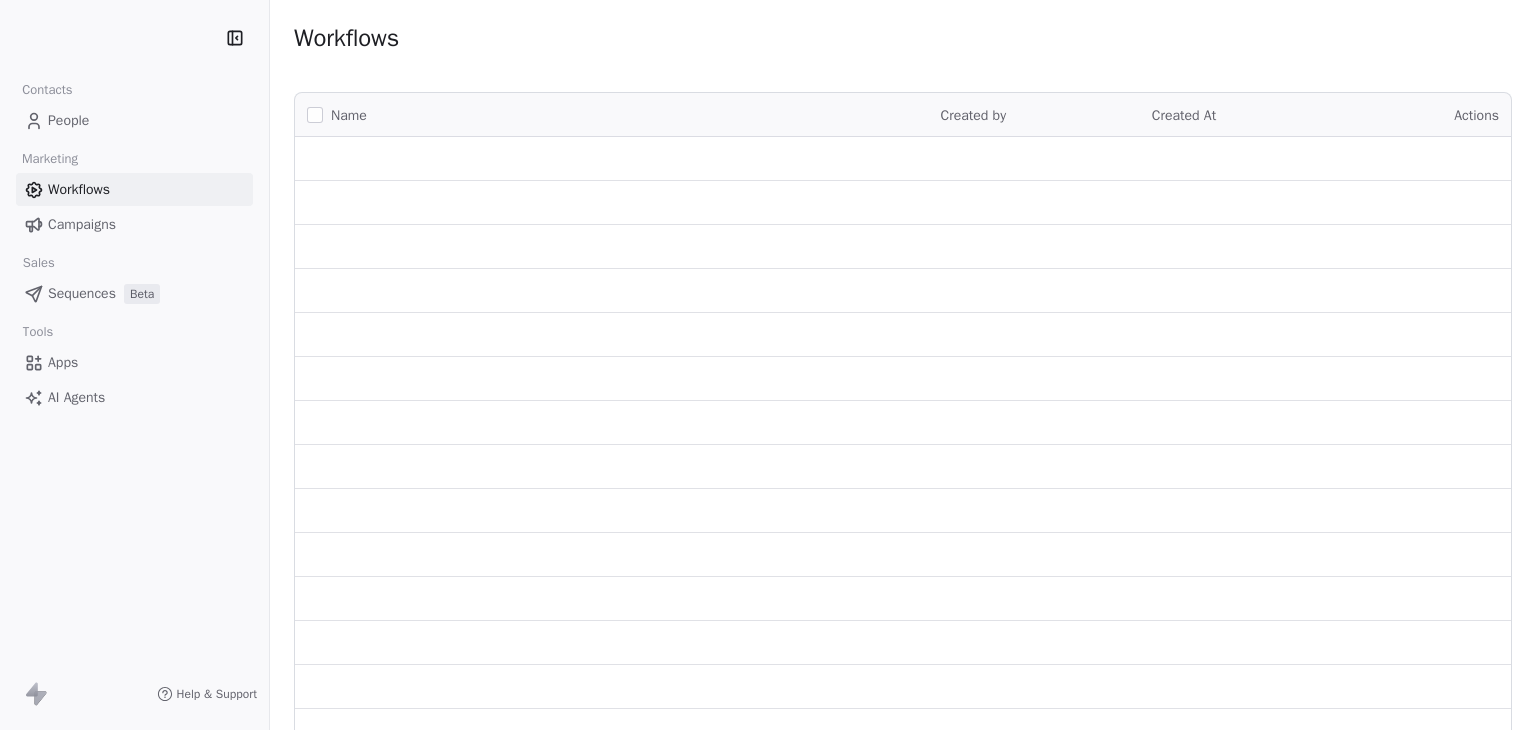 scroll, scrollTop: 0, scrollLeft: 0, axis: both 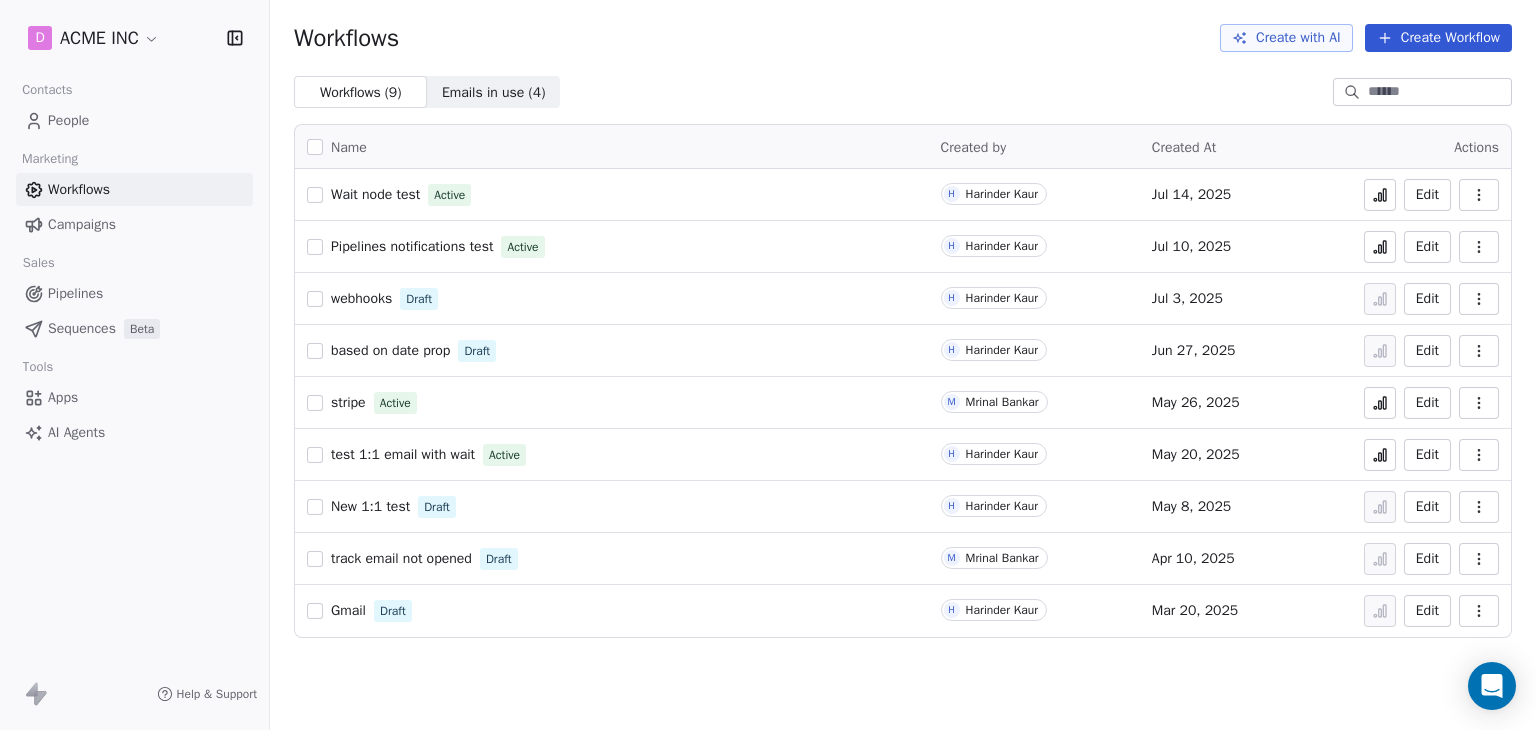 click on "Sequences" at bounding box center [82, 328] 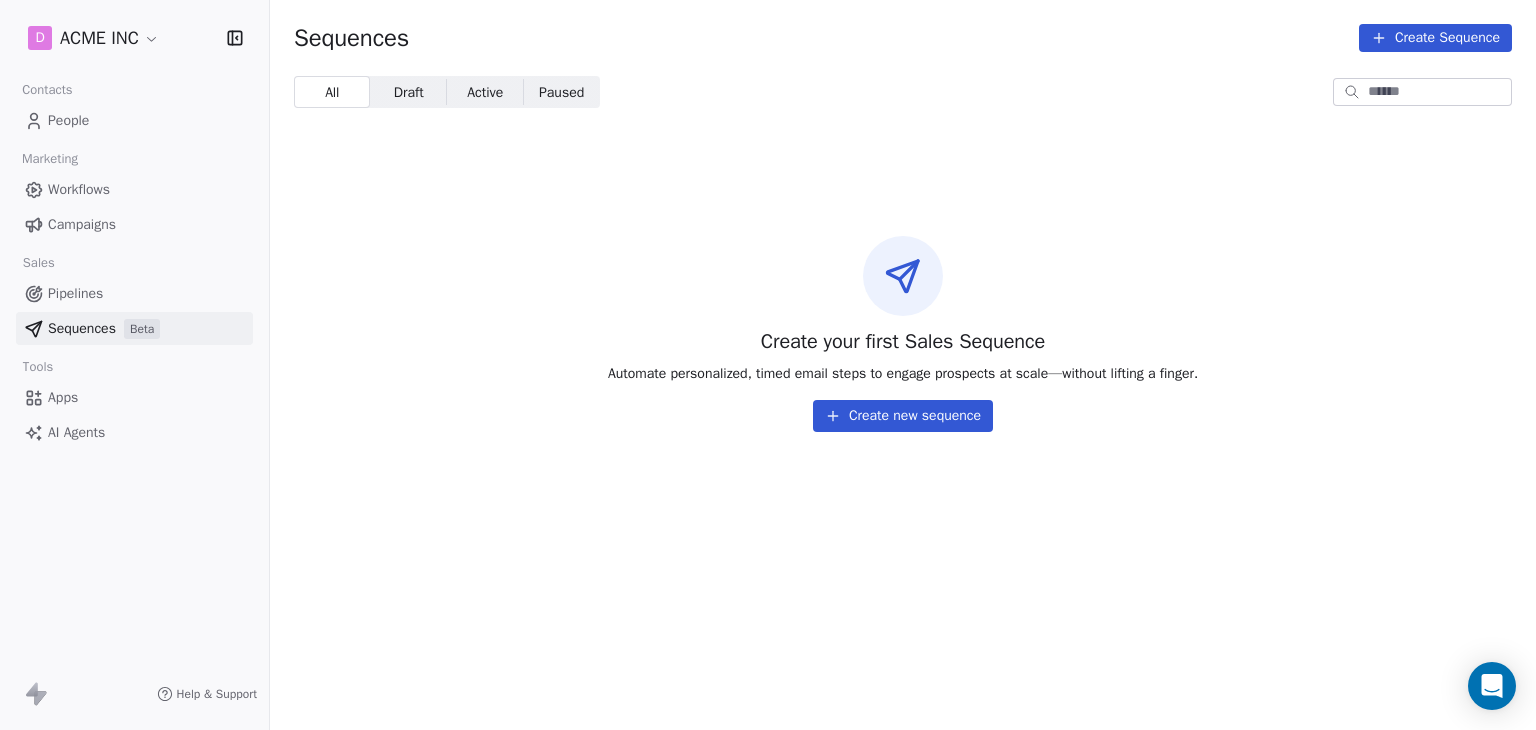 click 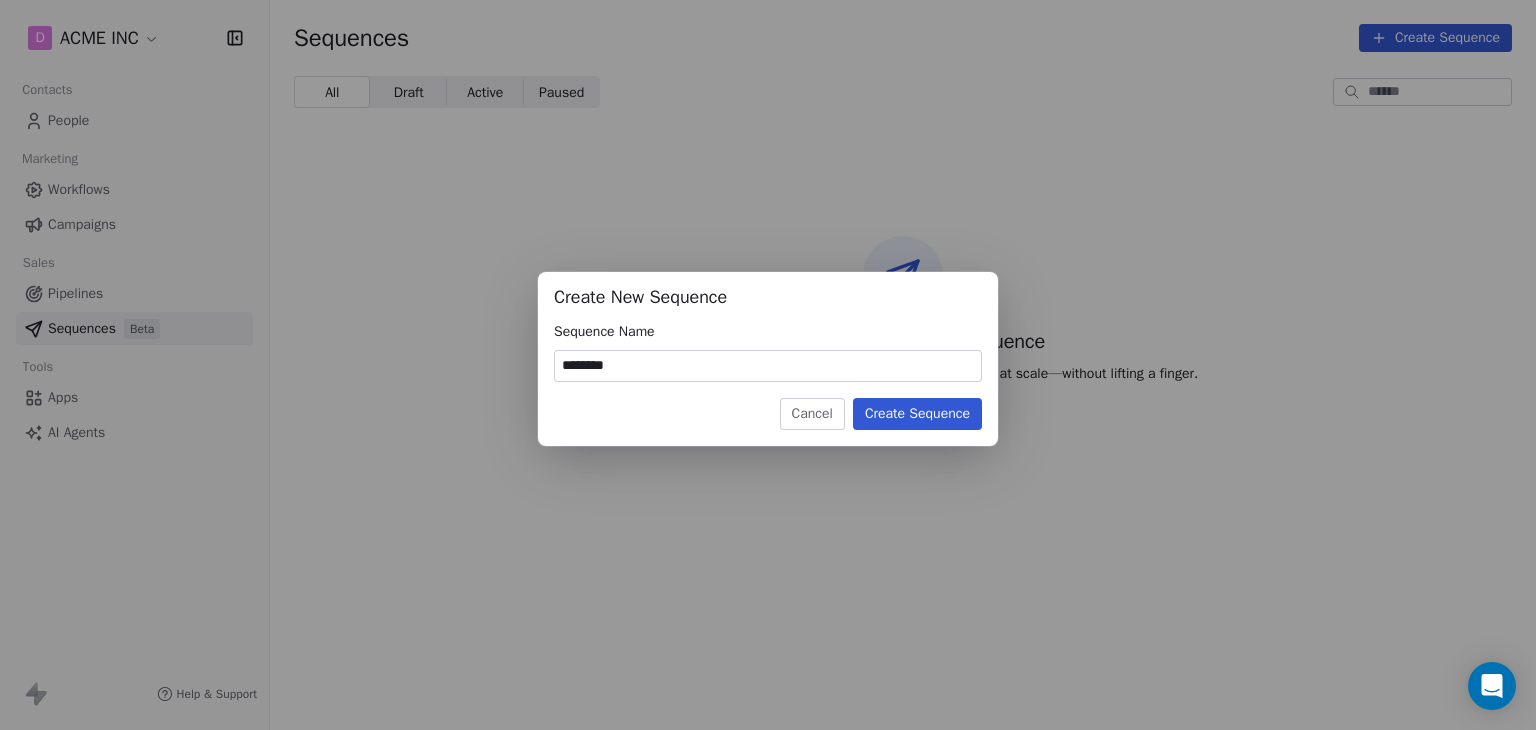 type on "********" 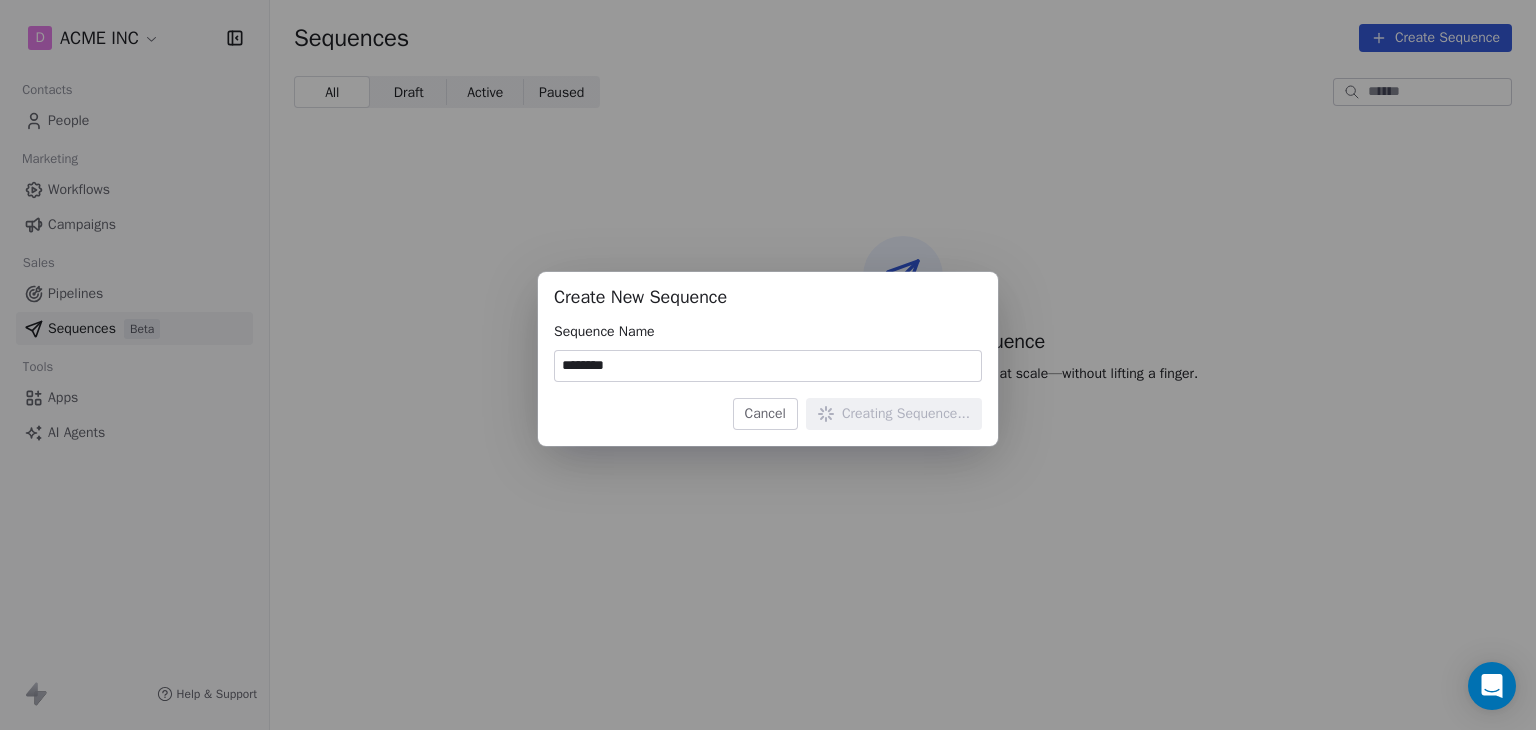 type 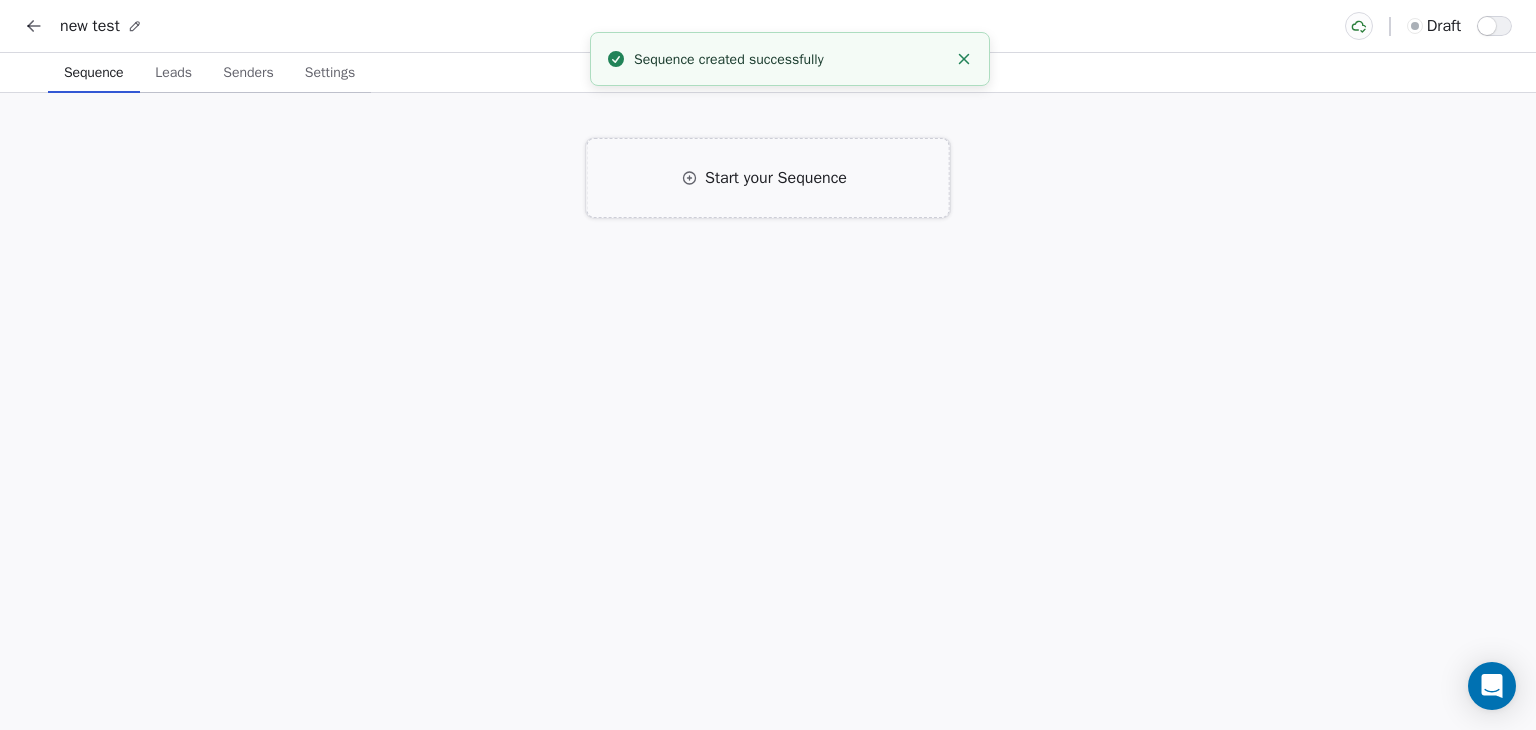 click on "Start your Sequence" at bounding box center (776, 178) 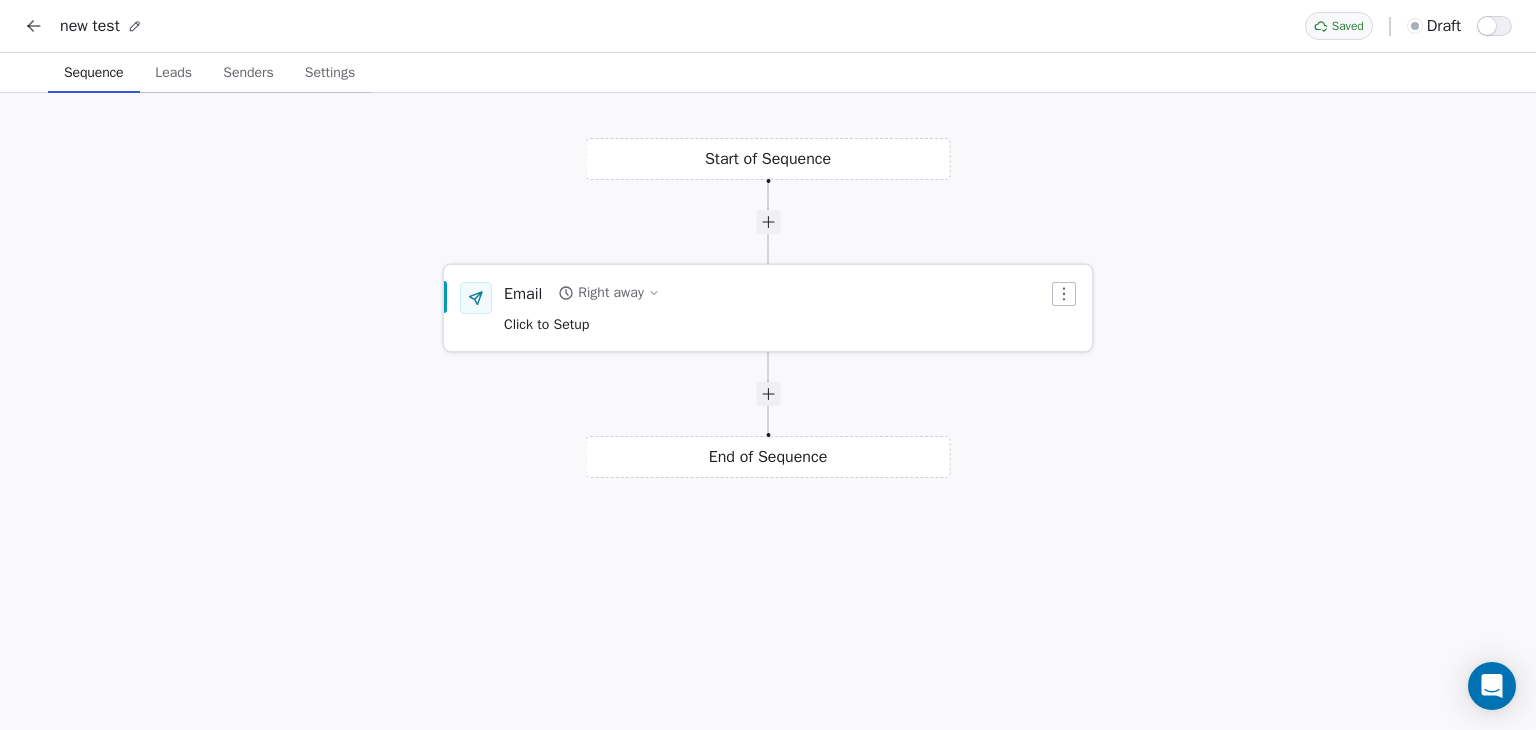 click on "Click to Setup" at bounding box center [582, 323] 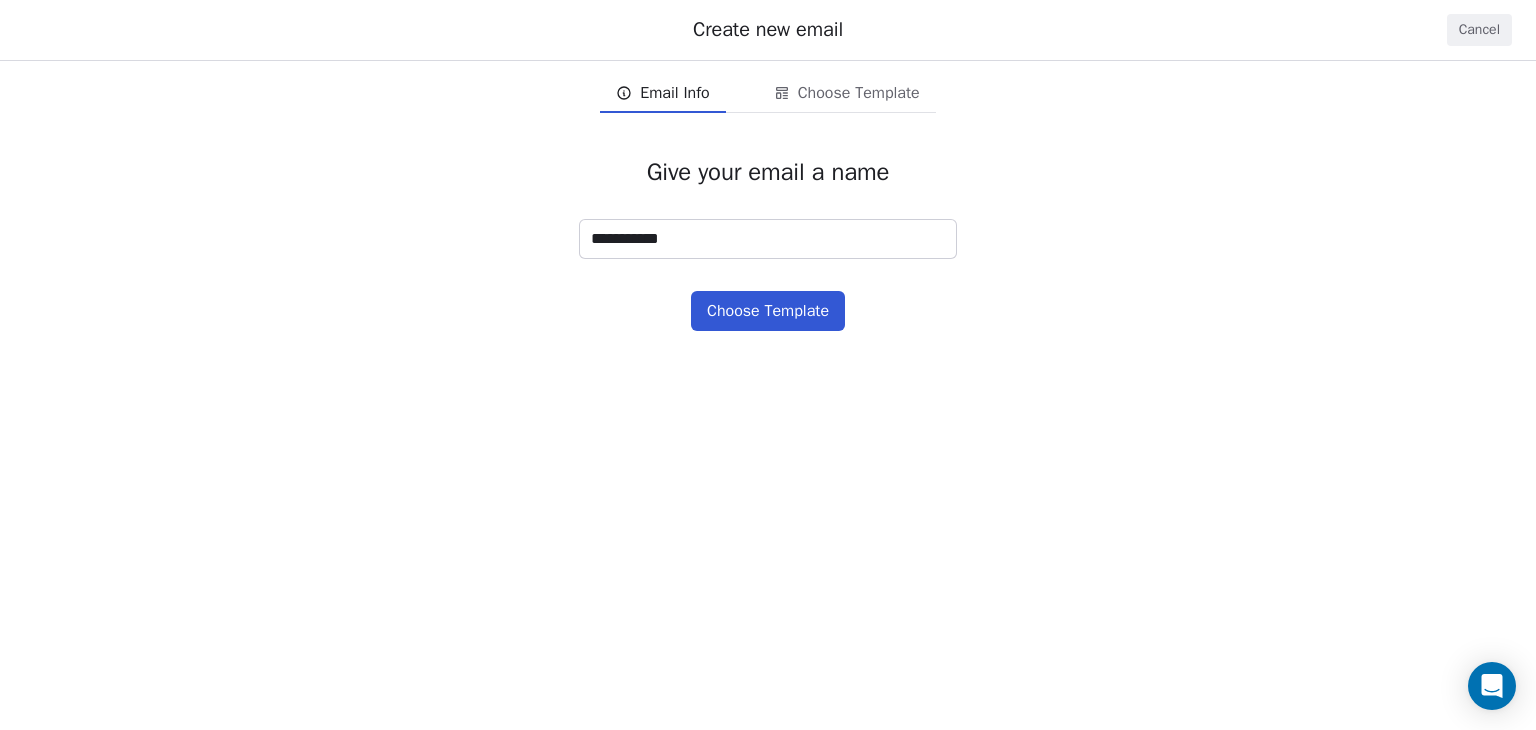 type on "**********" 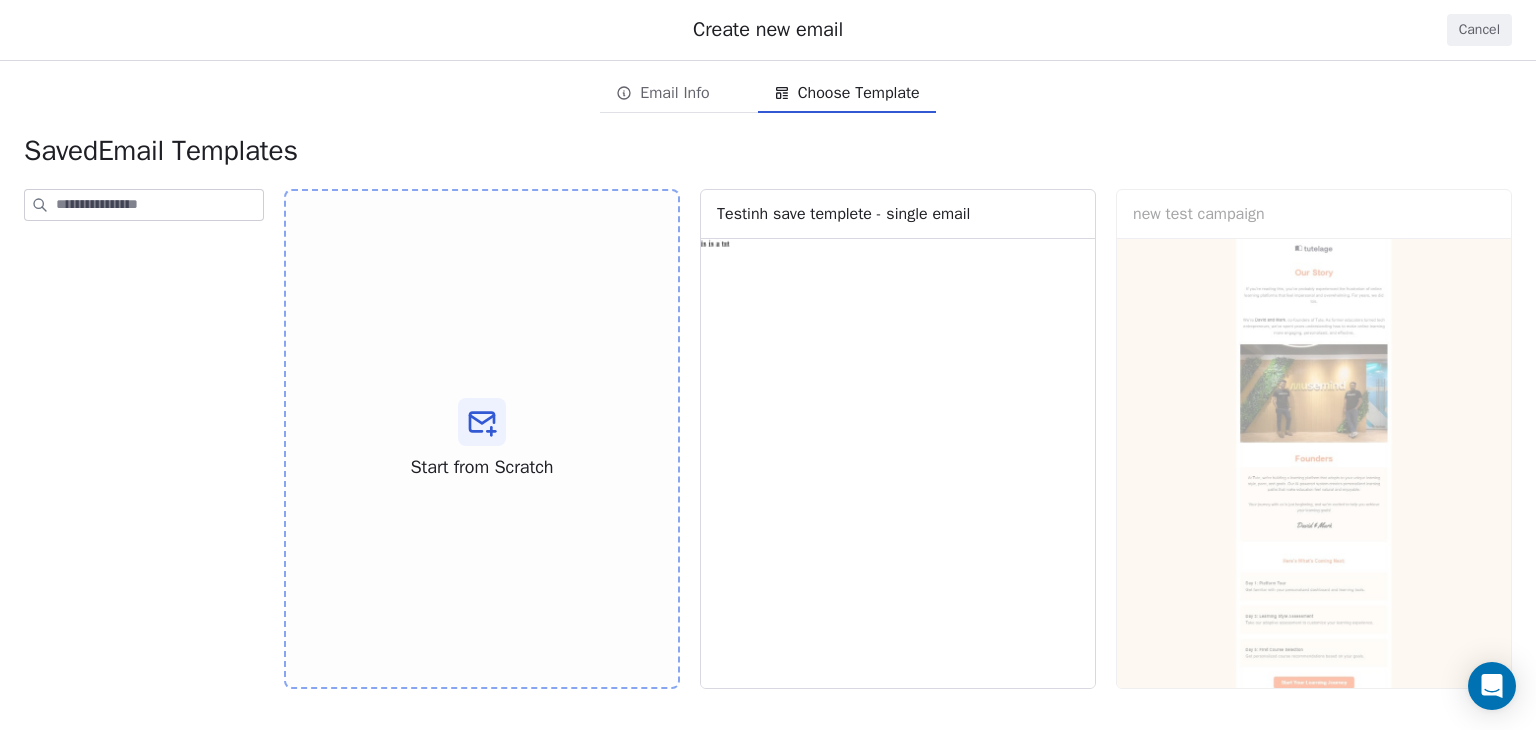 click on "Email Info" at bounding box center [662, 93] 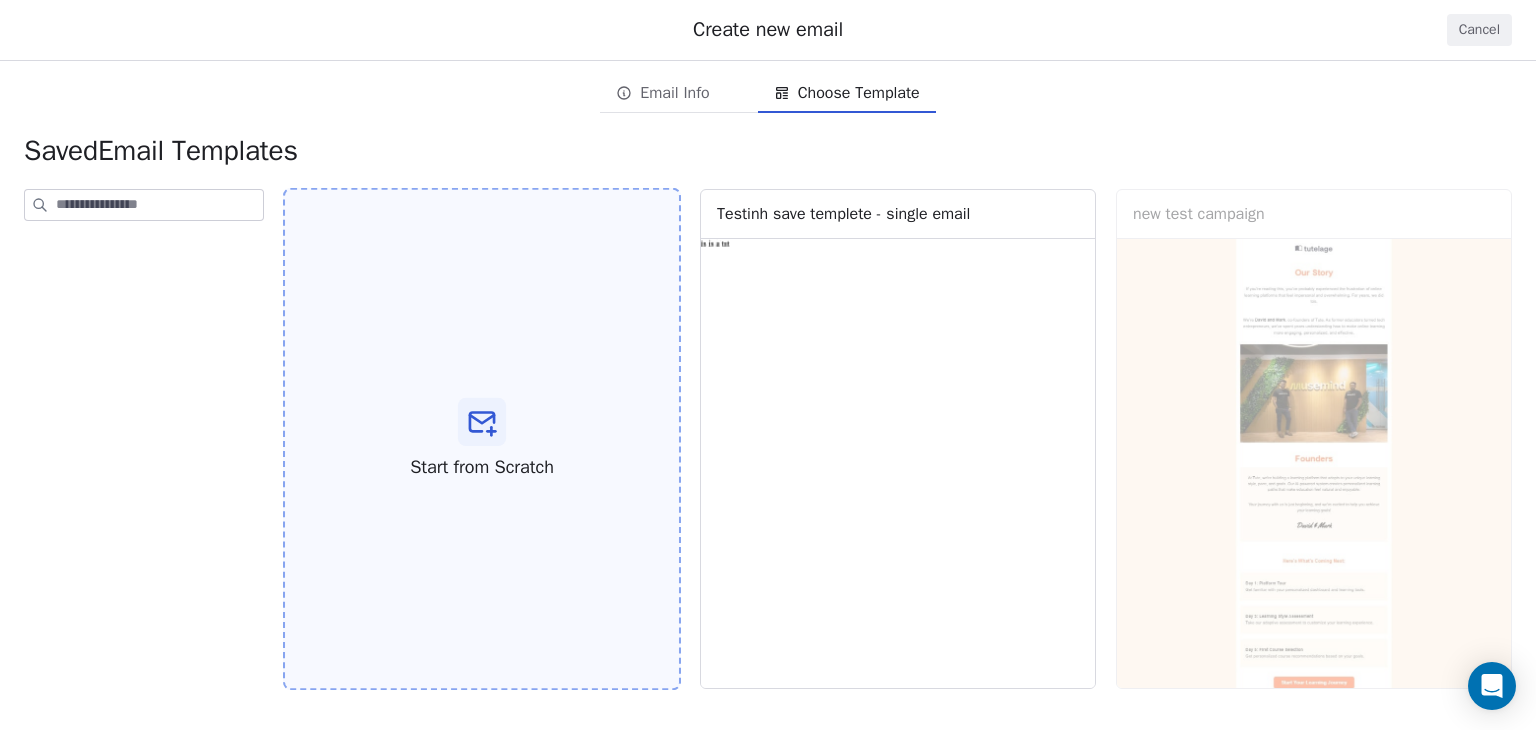 click 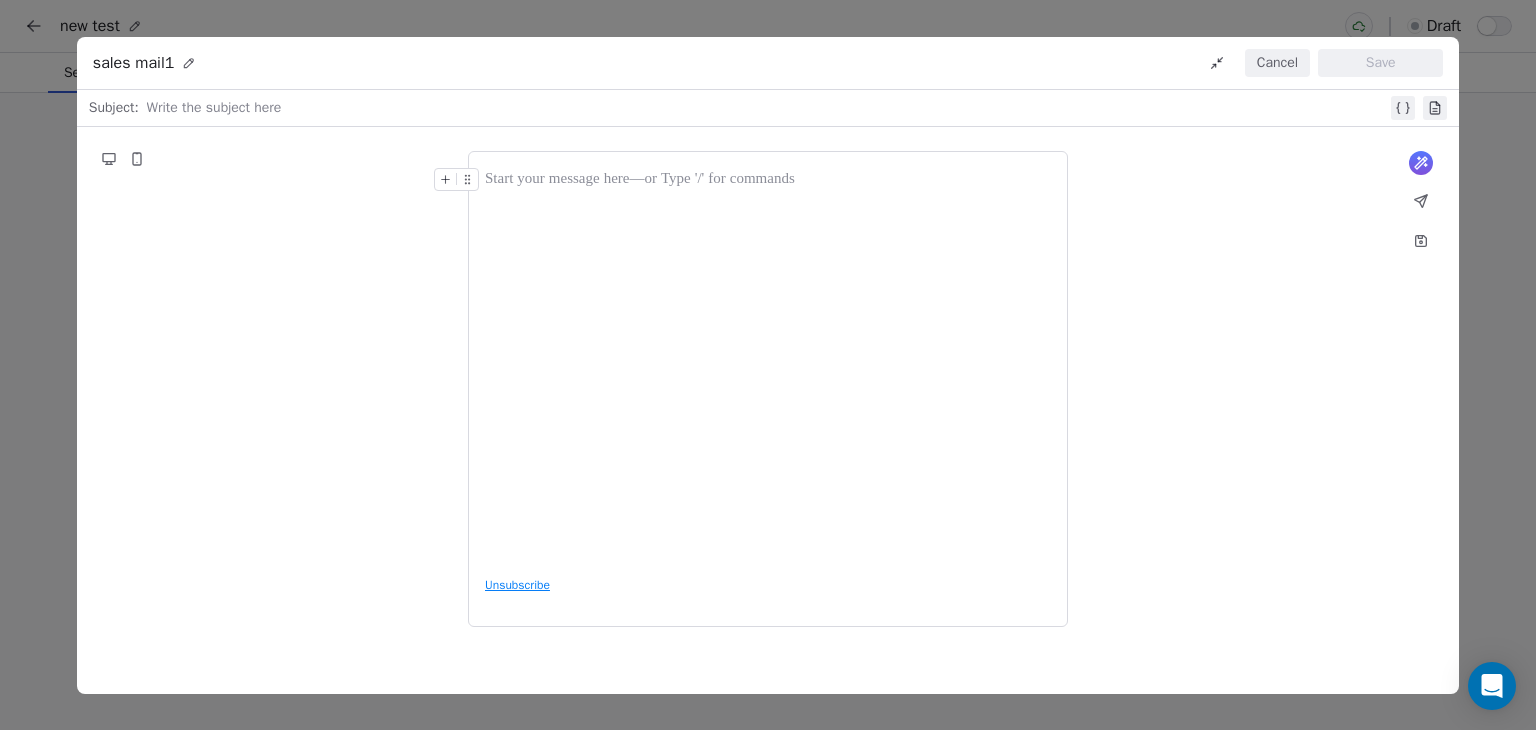 type 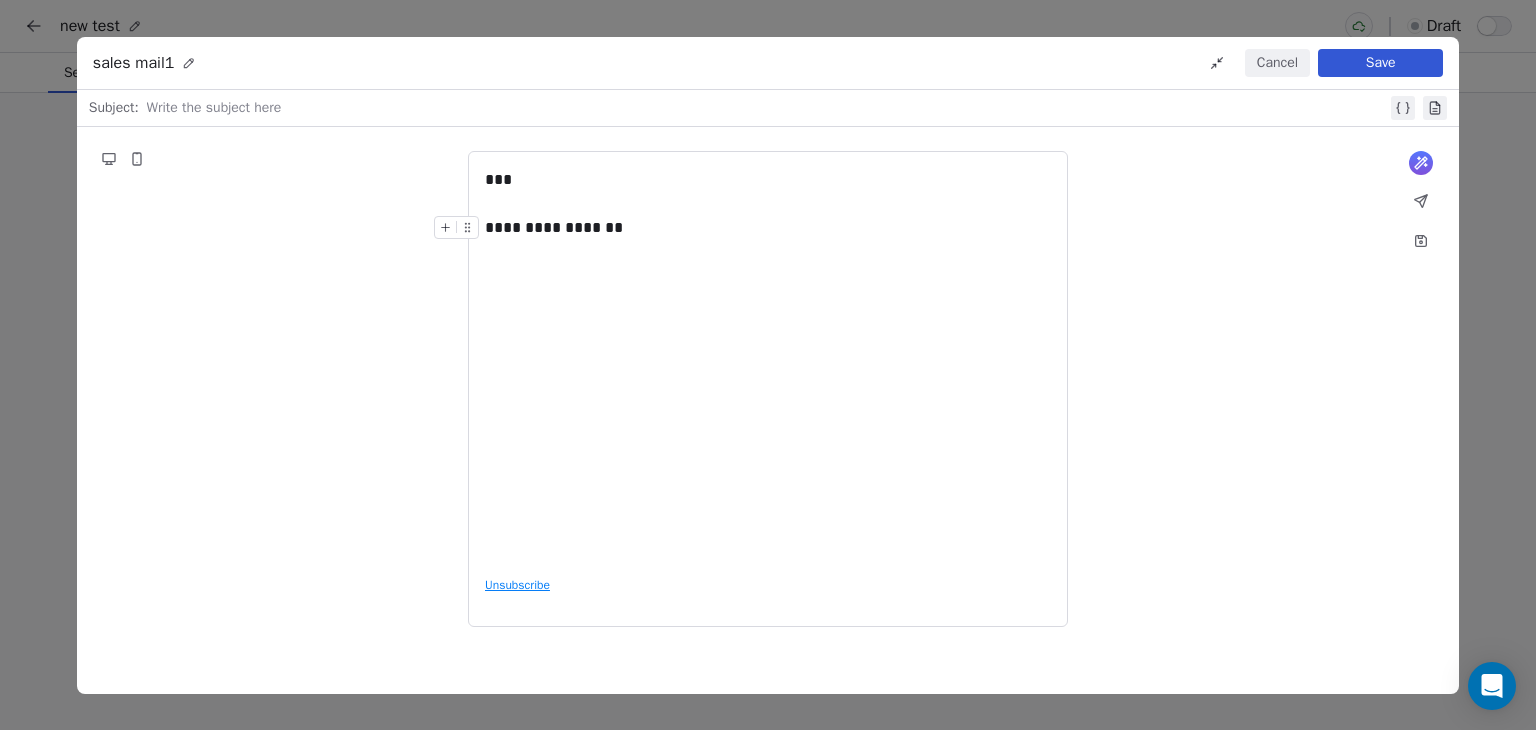 click on "**********" at bounding box center [768, 228] 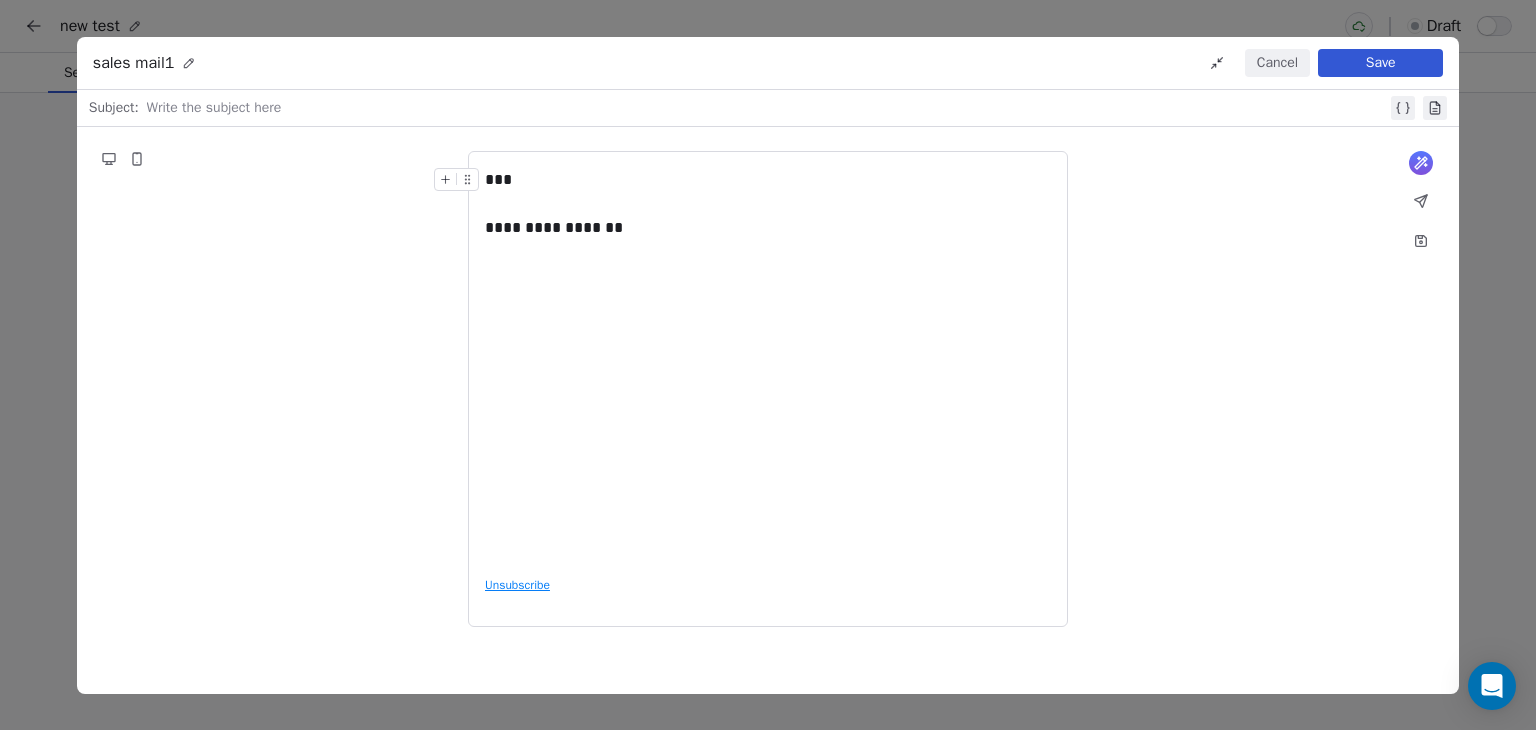 click at bounding box center [767, 108] 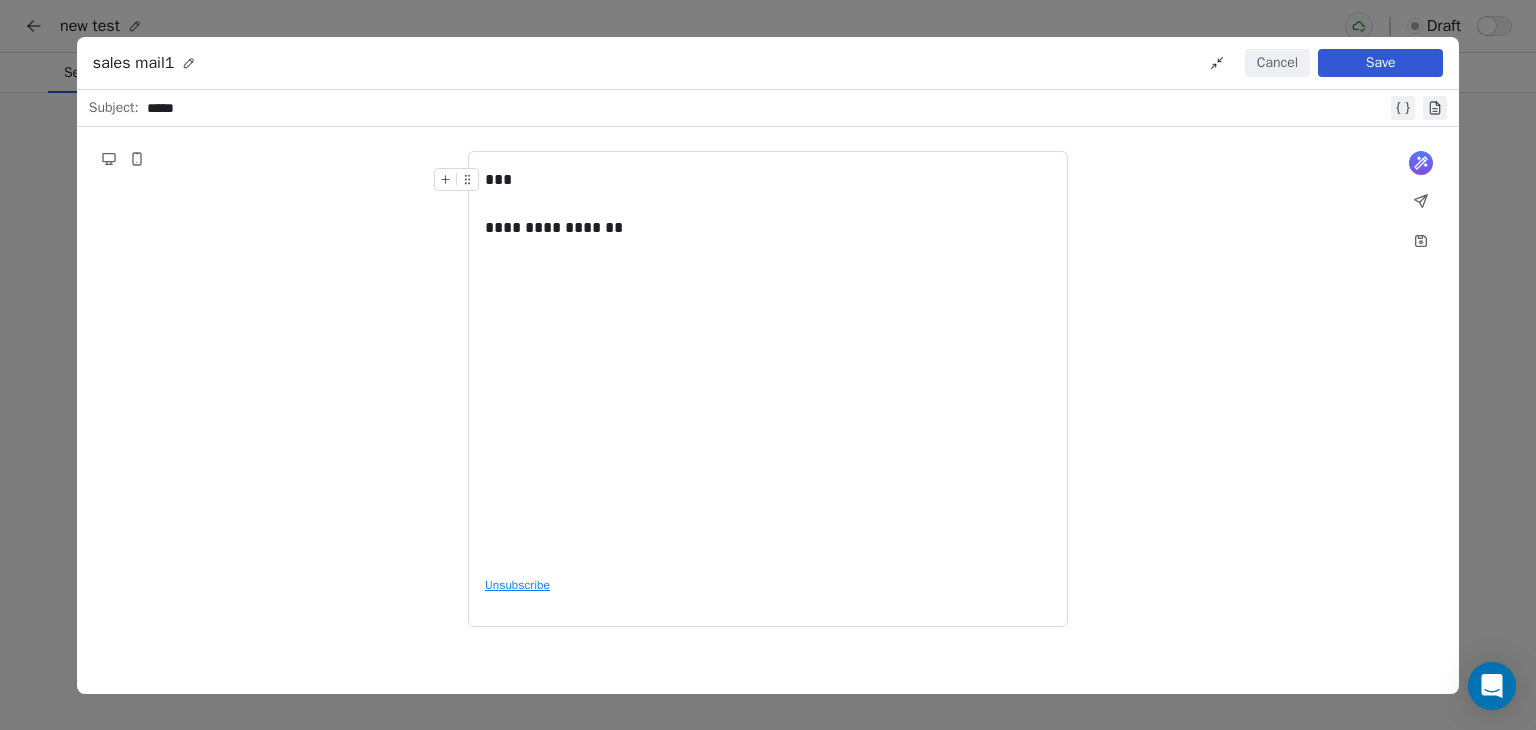 click on "Save" at bounding box center (1380, 63) 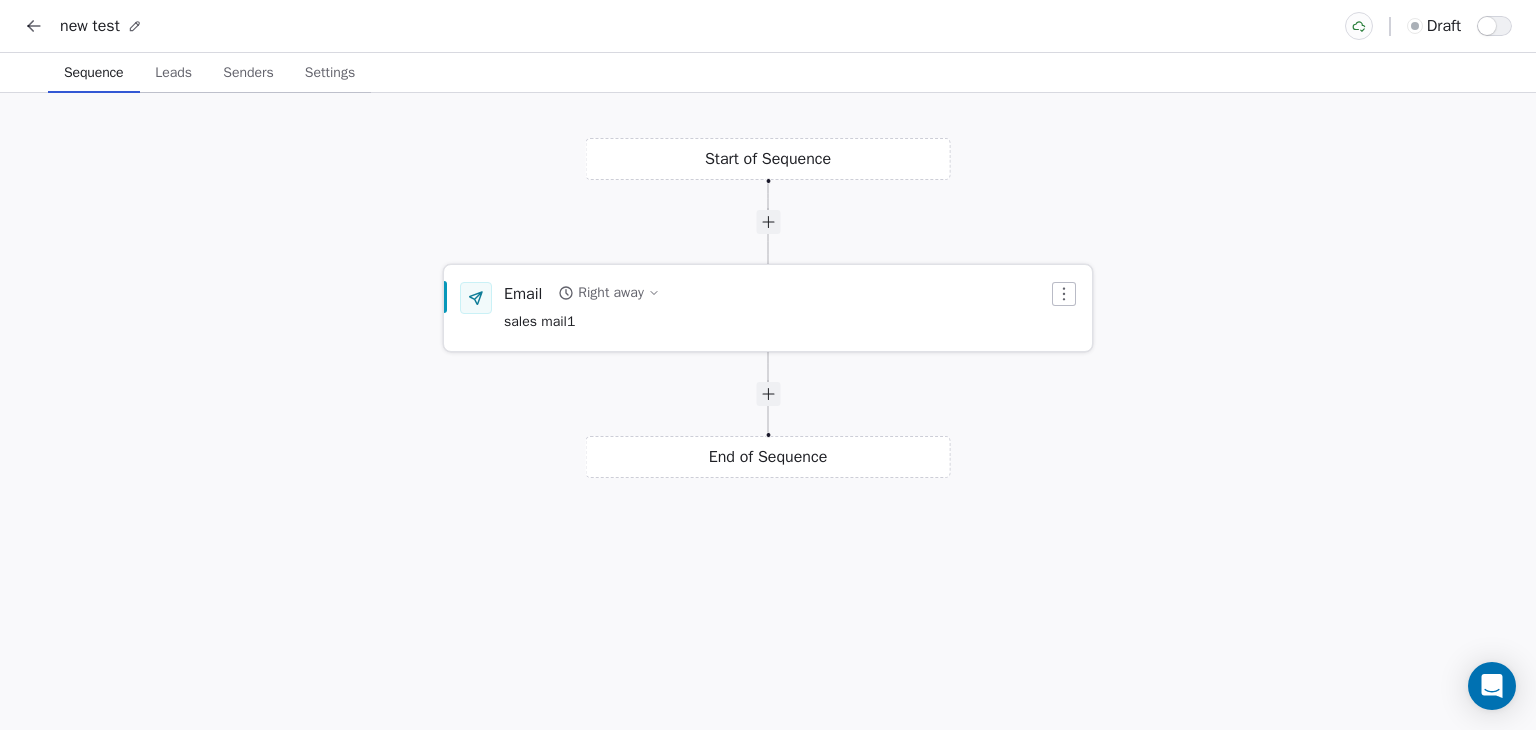 click on "Email Right away sales mail1" at bounding box center (776, 308) 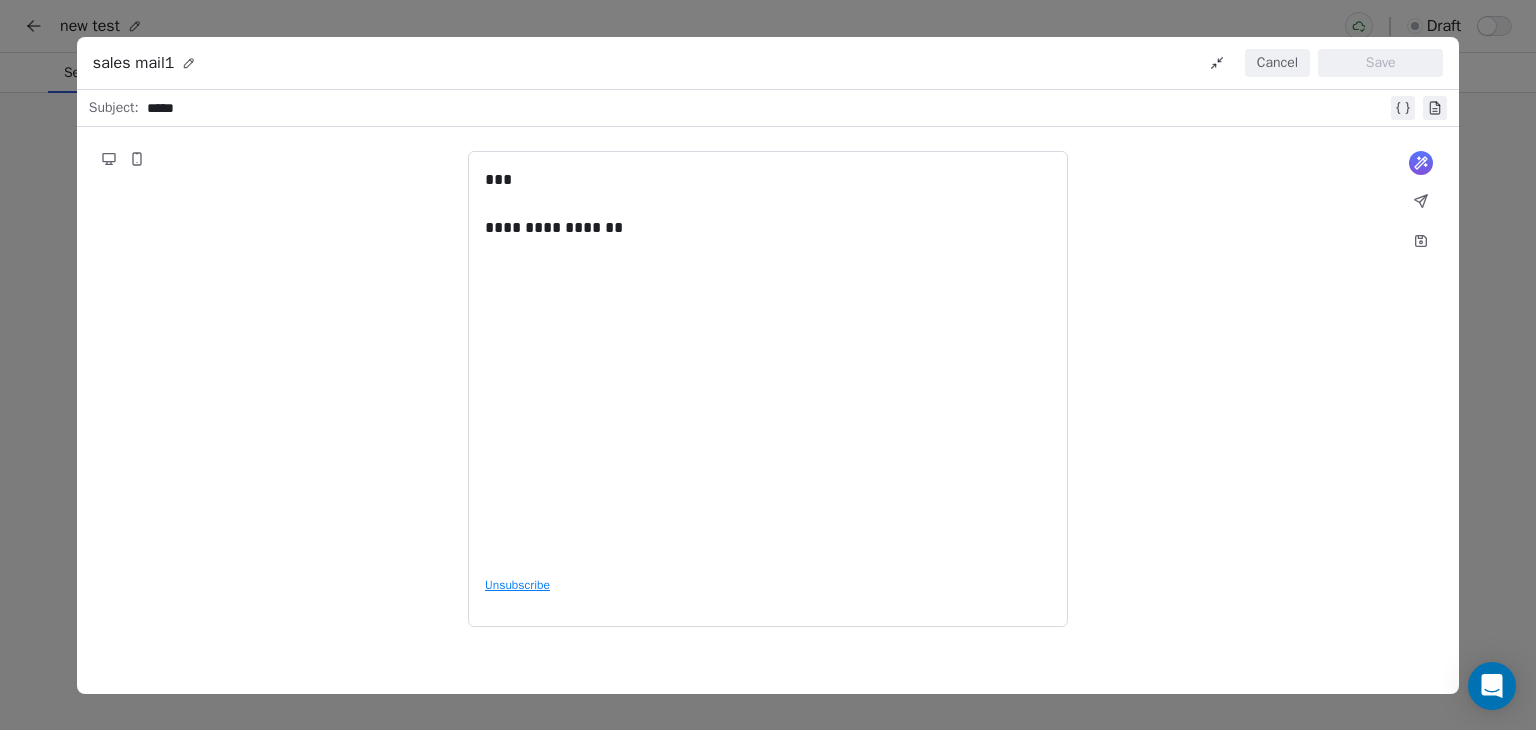 click on "**********" at bounding box center (768, 228) 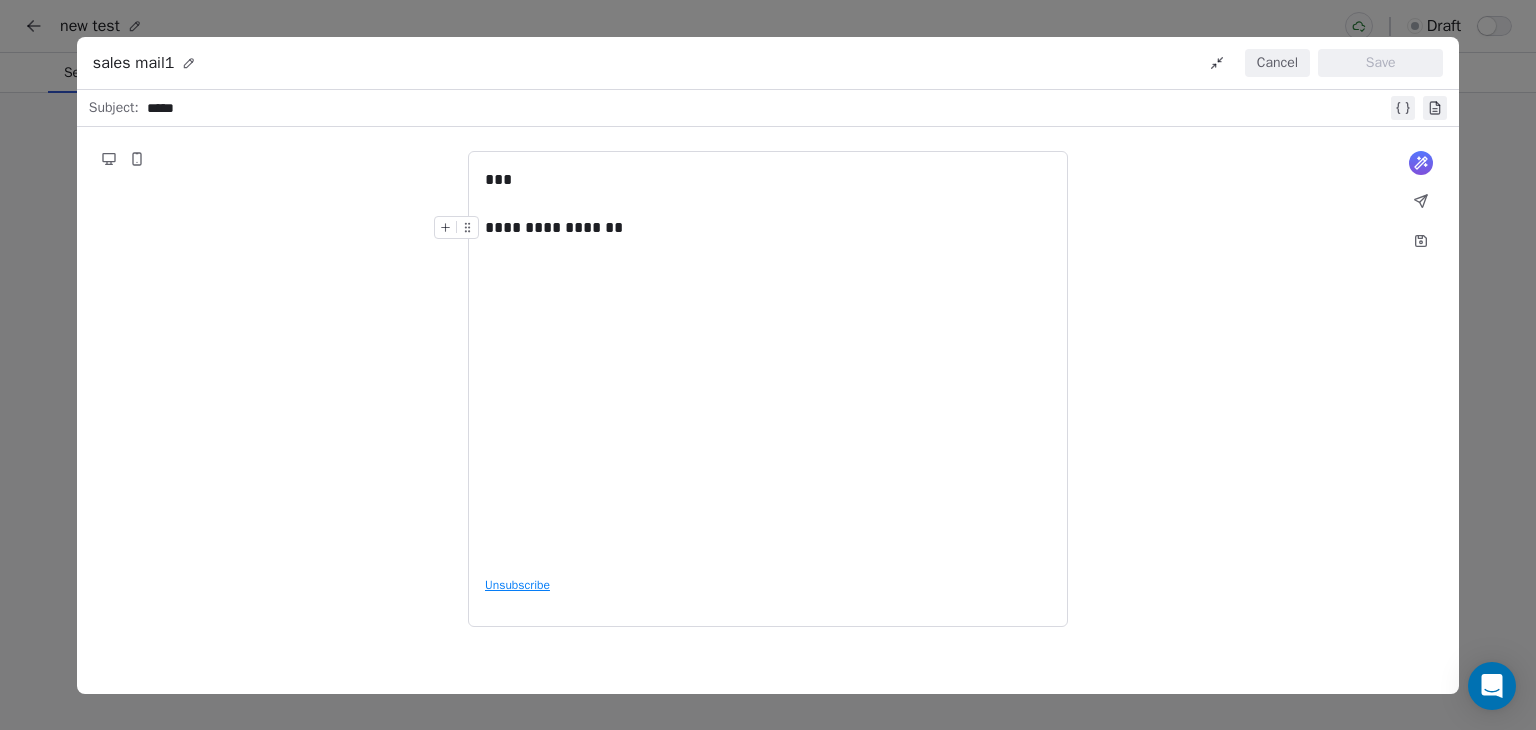 click on "**********" at bounding box center (768, 364) 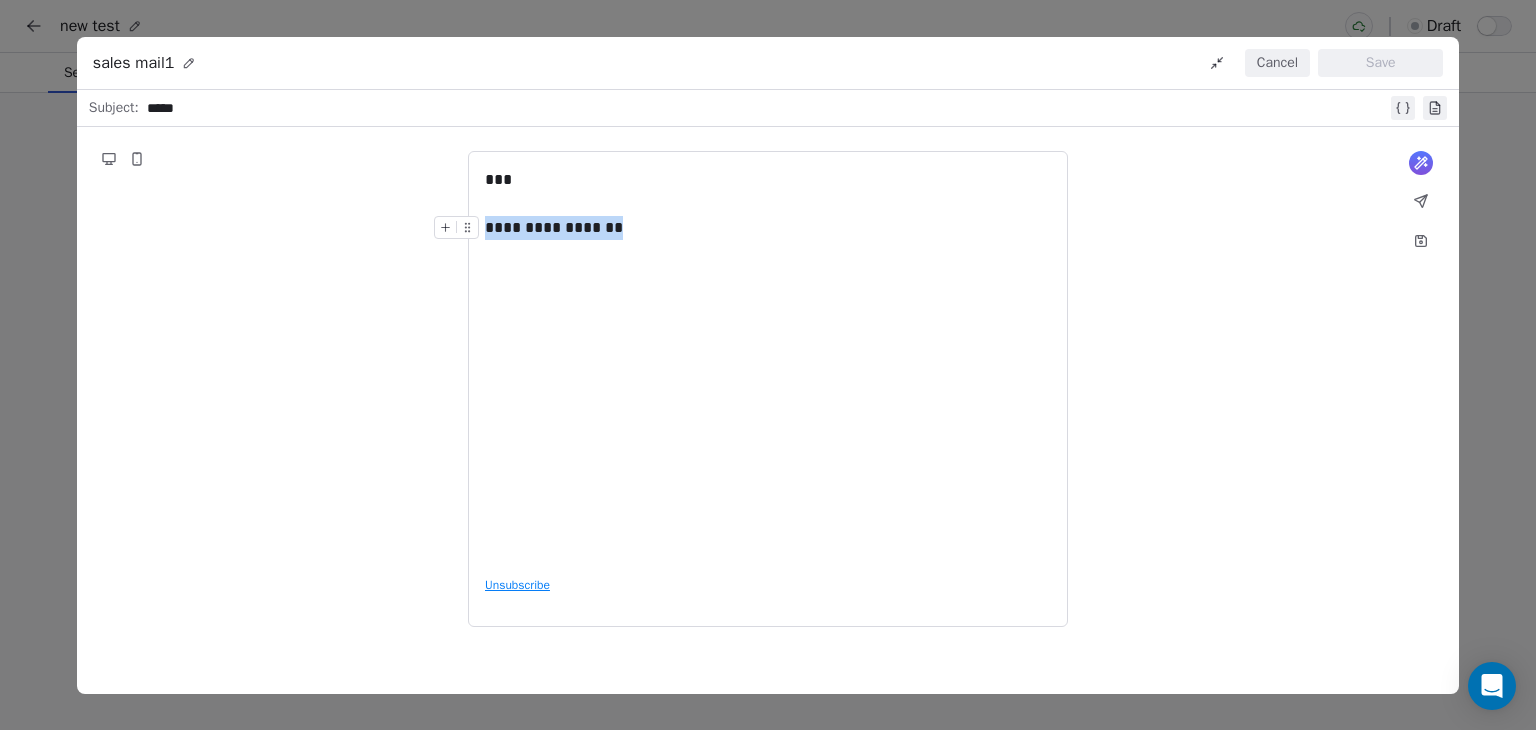 click on "**********" at bounding box center (768, 364) 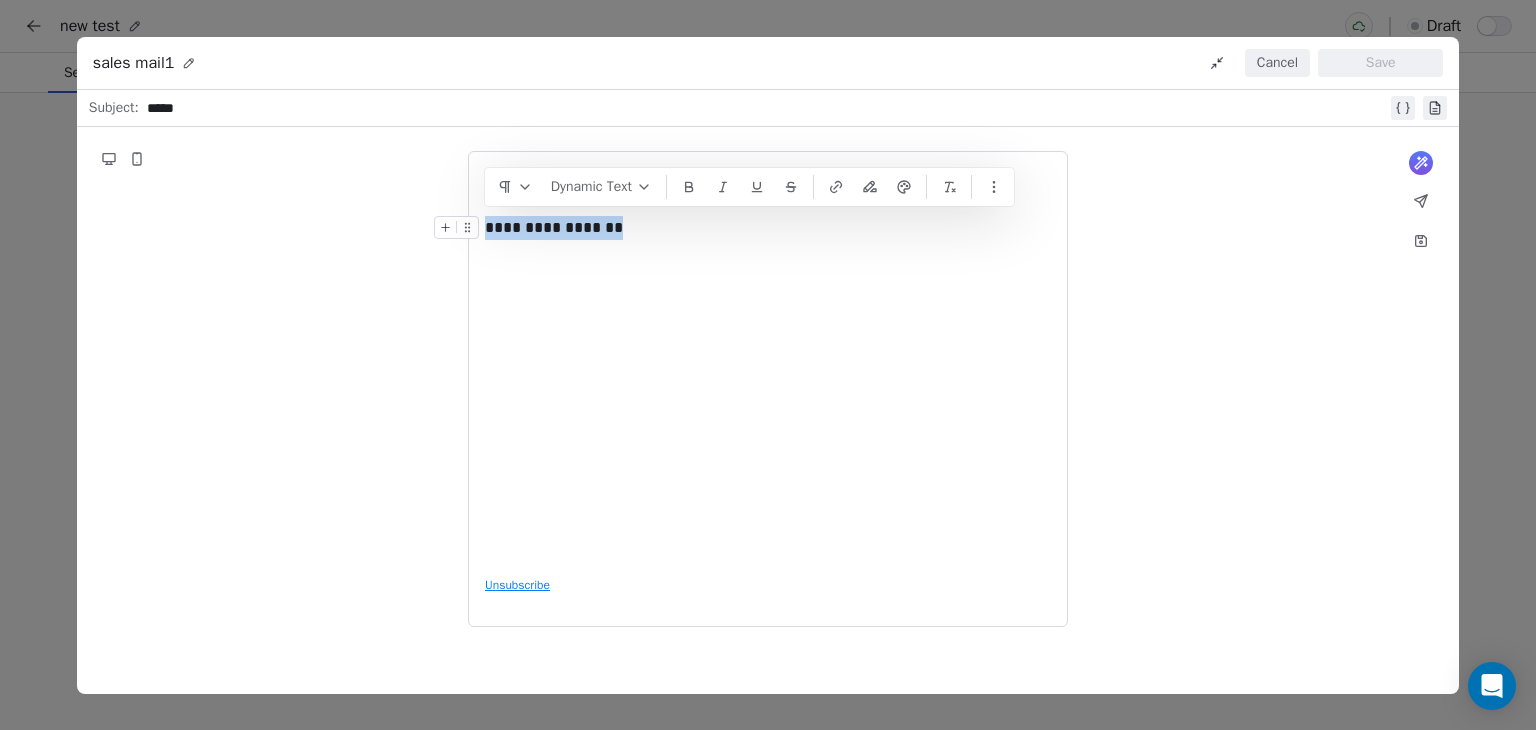 click on "**********" at bounding box center (768, 364) 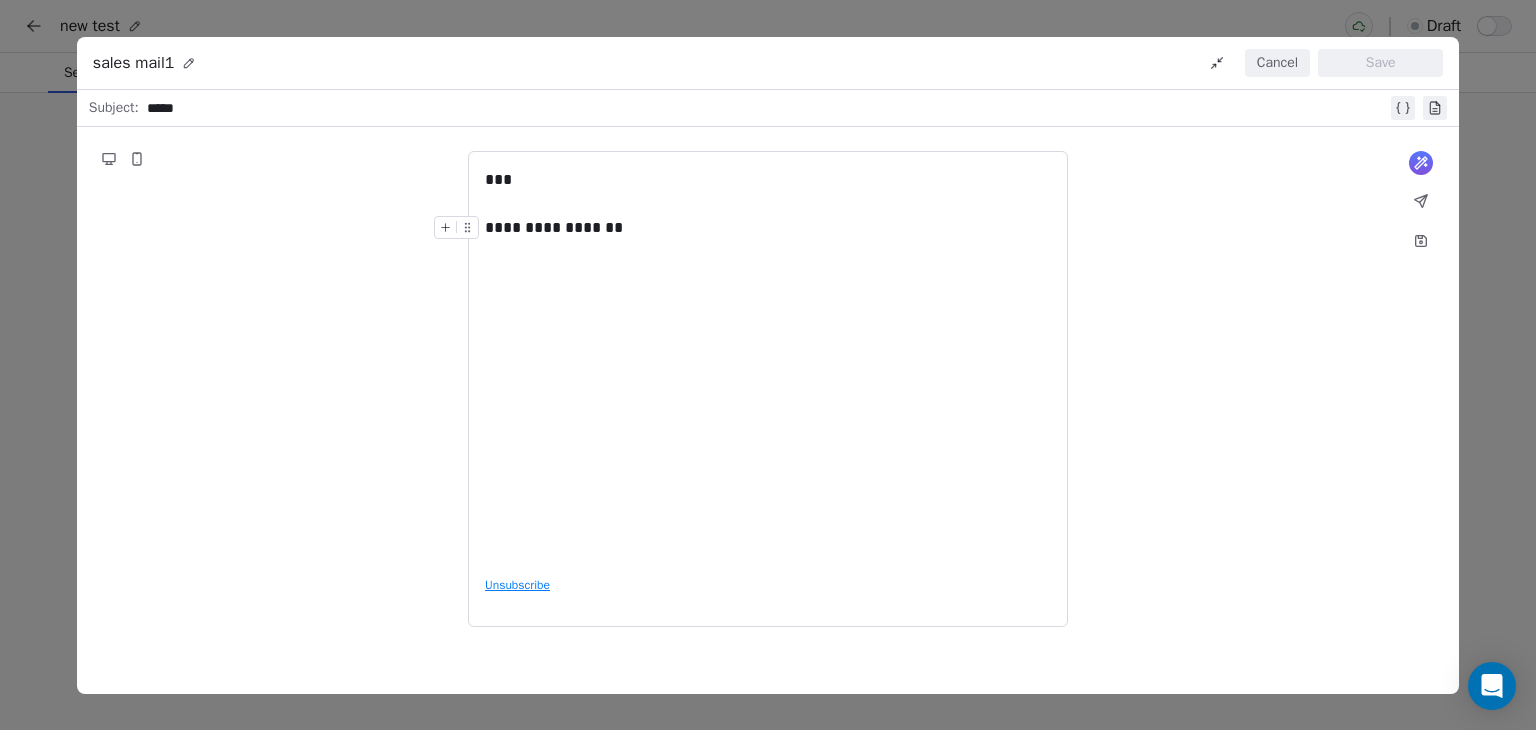 click on "**********" at bounding box center [768, 364] 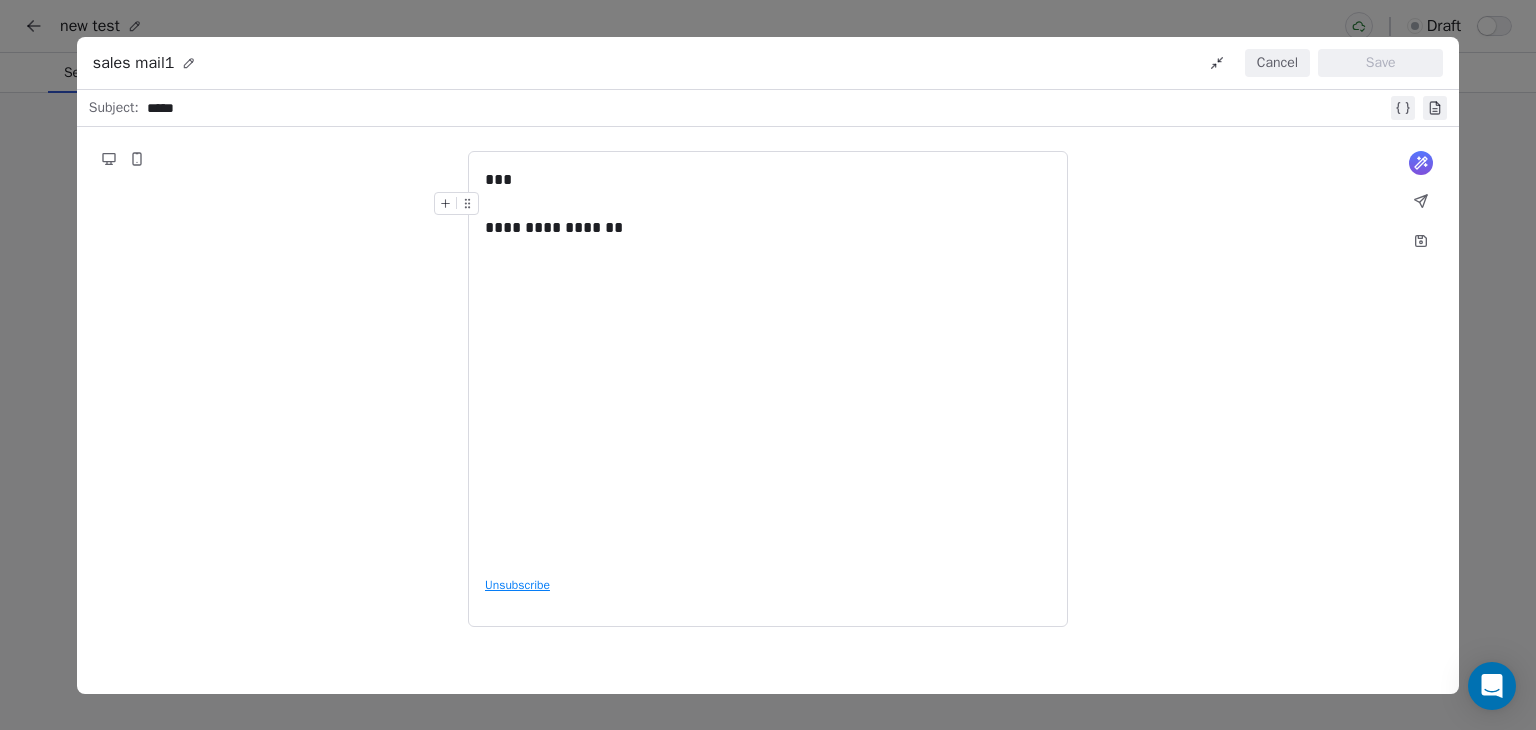 click on "**********" at bounding box center (768, 364) 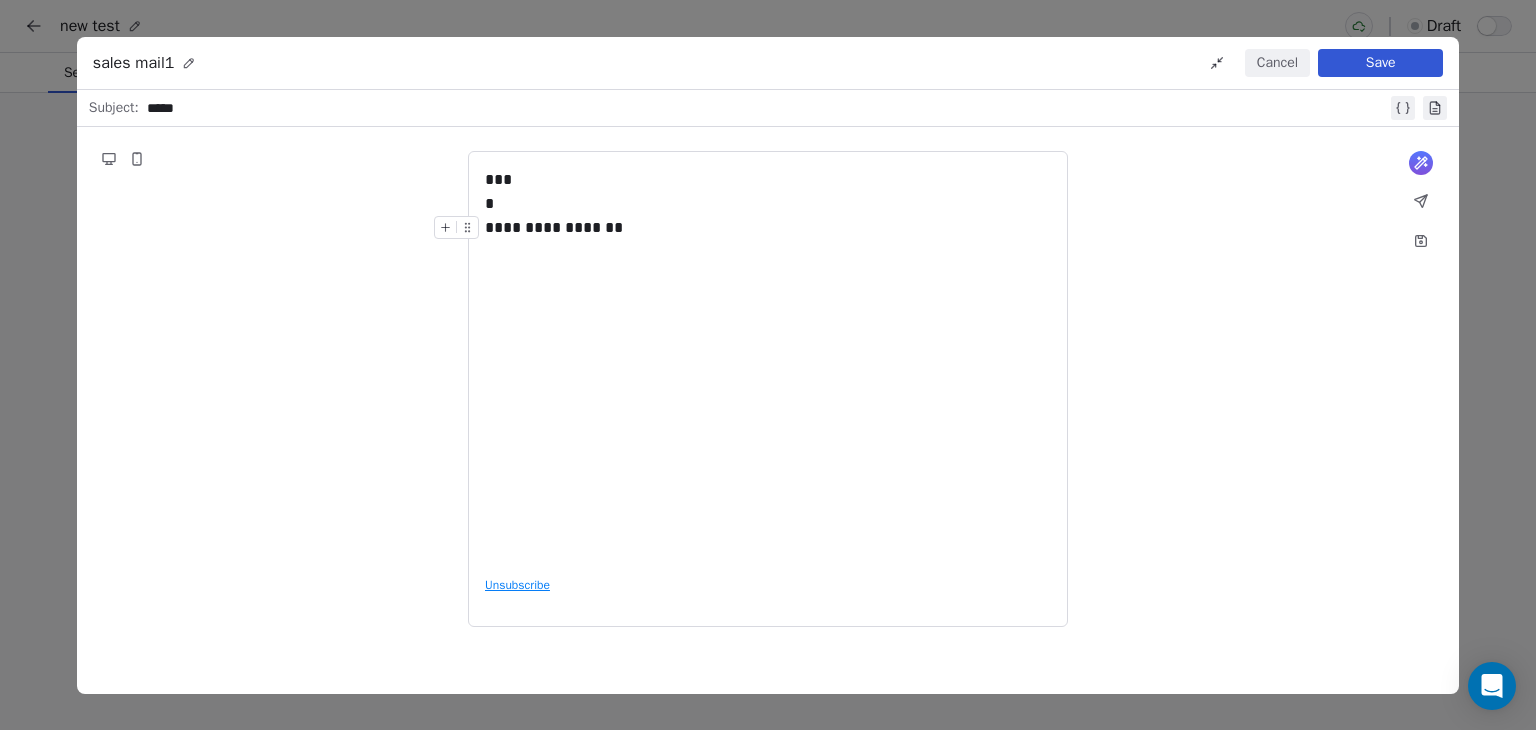 click on "**********" at bounding box center [768, 364] 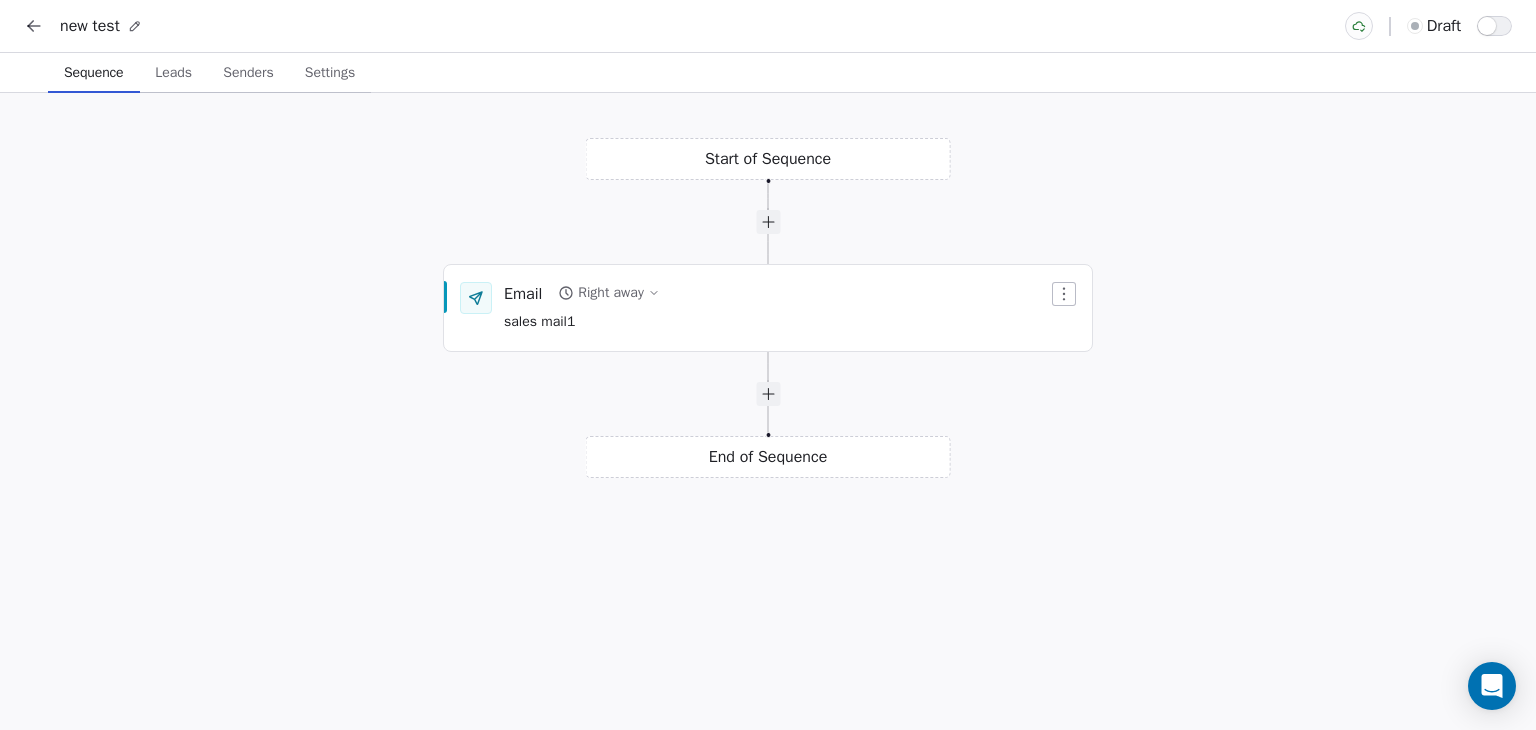 click on "Leads" at bounding box center (173, 73) 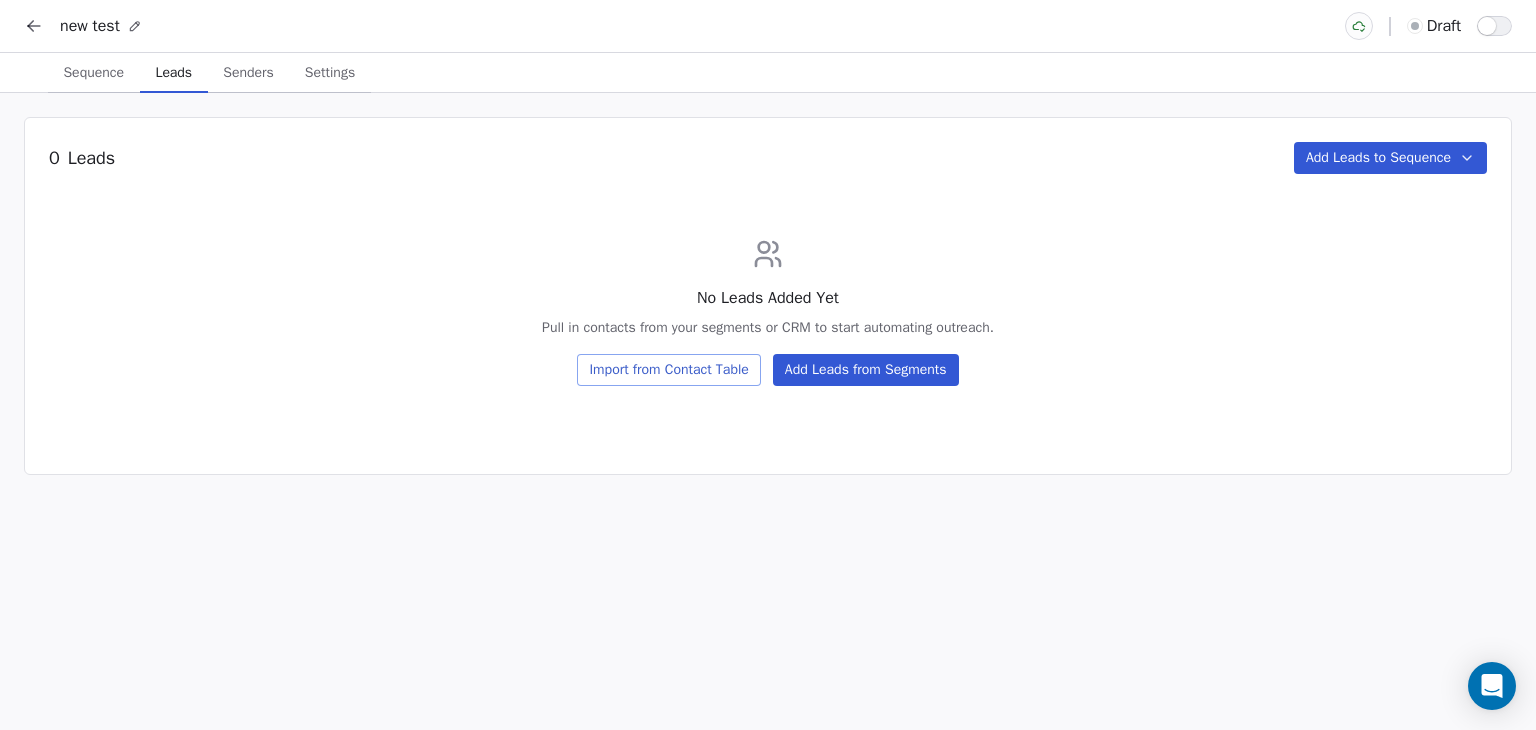 click on "Senders" at bounding box center (248, 73) 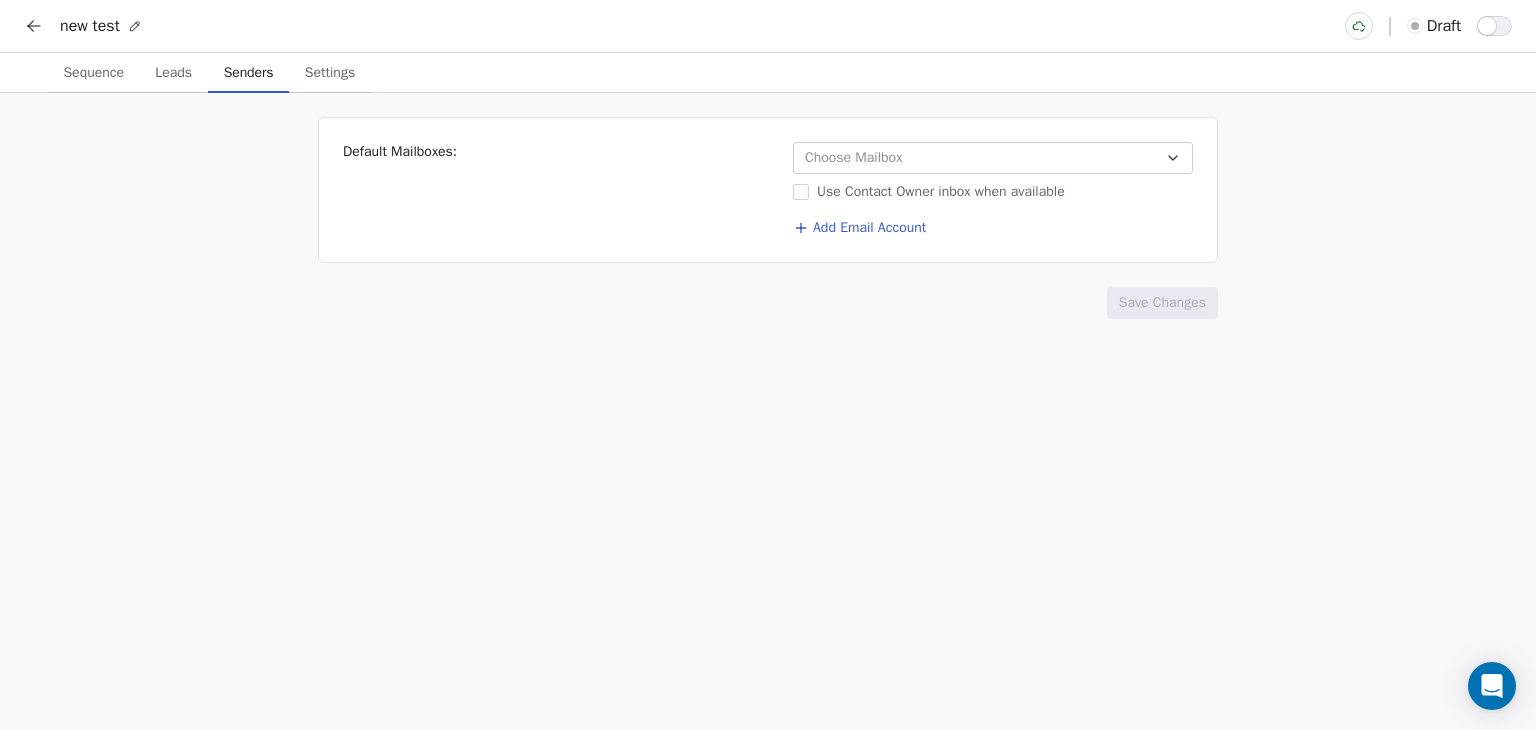 click on "Settings" at bounding box center (330, 73) 